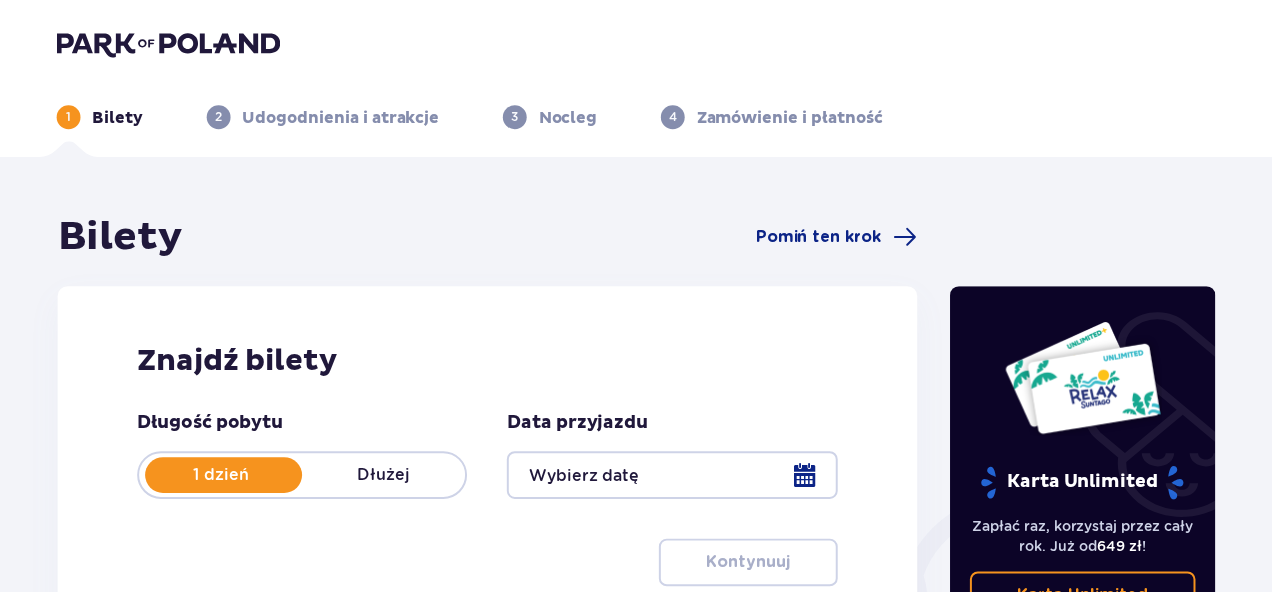 scroll, scrollTop: 0, scrollLeft: 0, axis: both 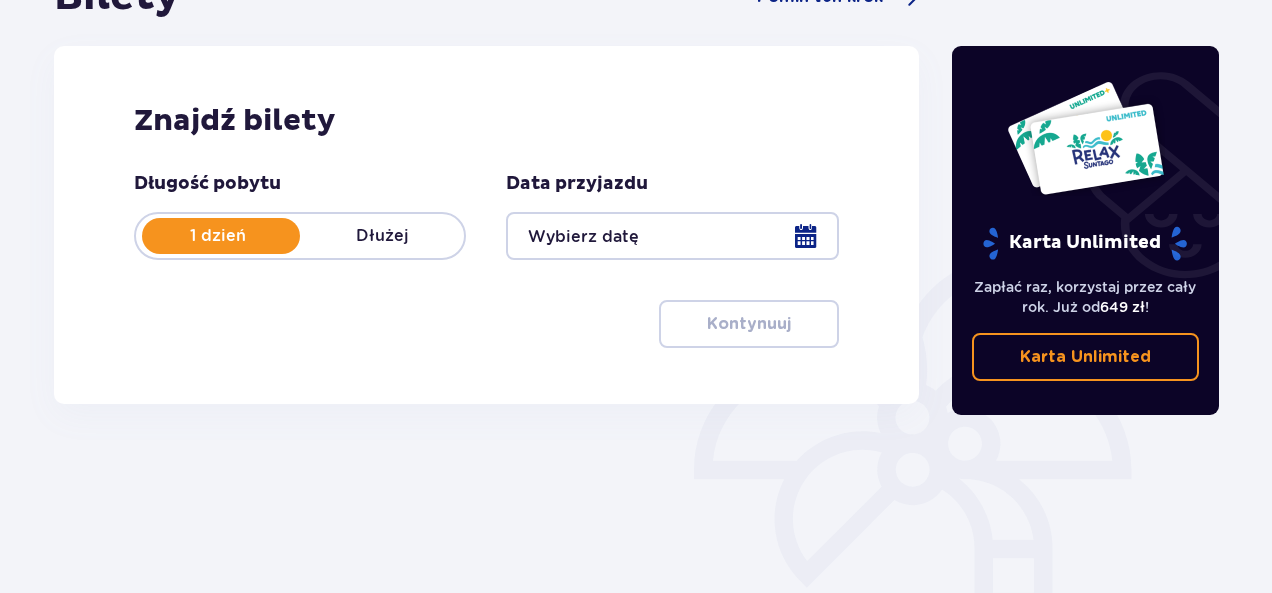 click at bounding box center [672, 236] 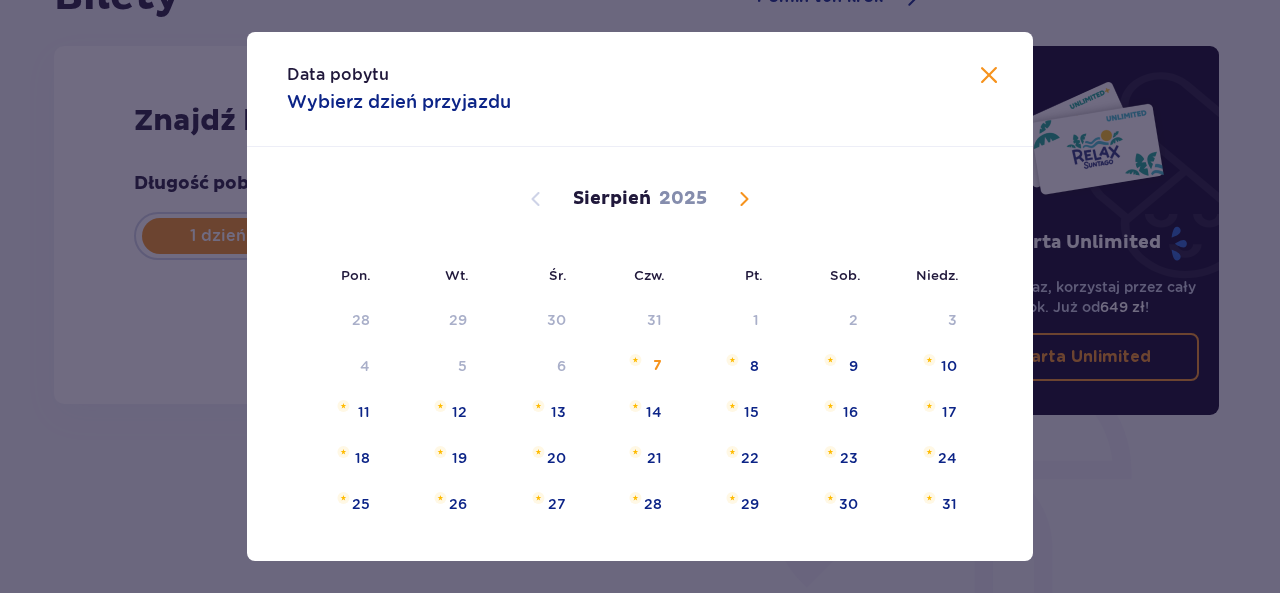 click at bounding box center [744, 199] 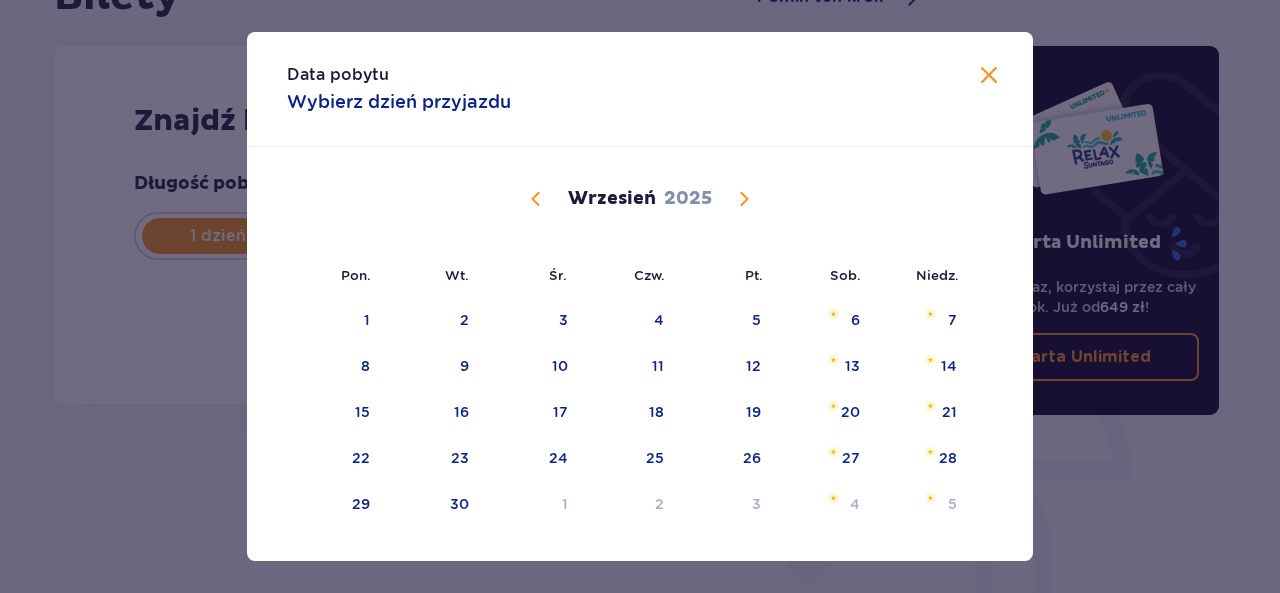 click at bounding box center (744, 199) 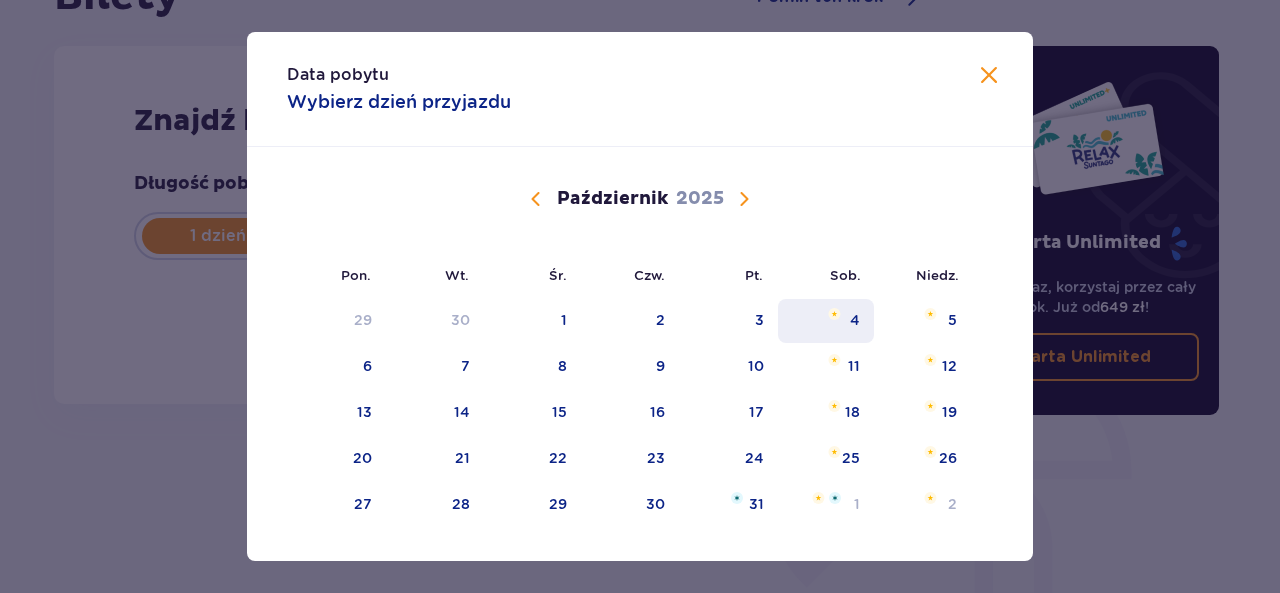 click at bounding box center (834, 314) 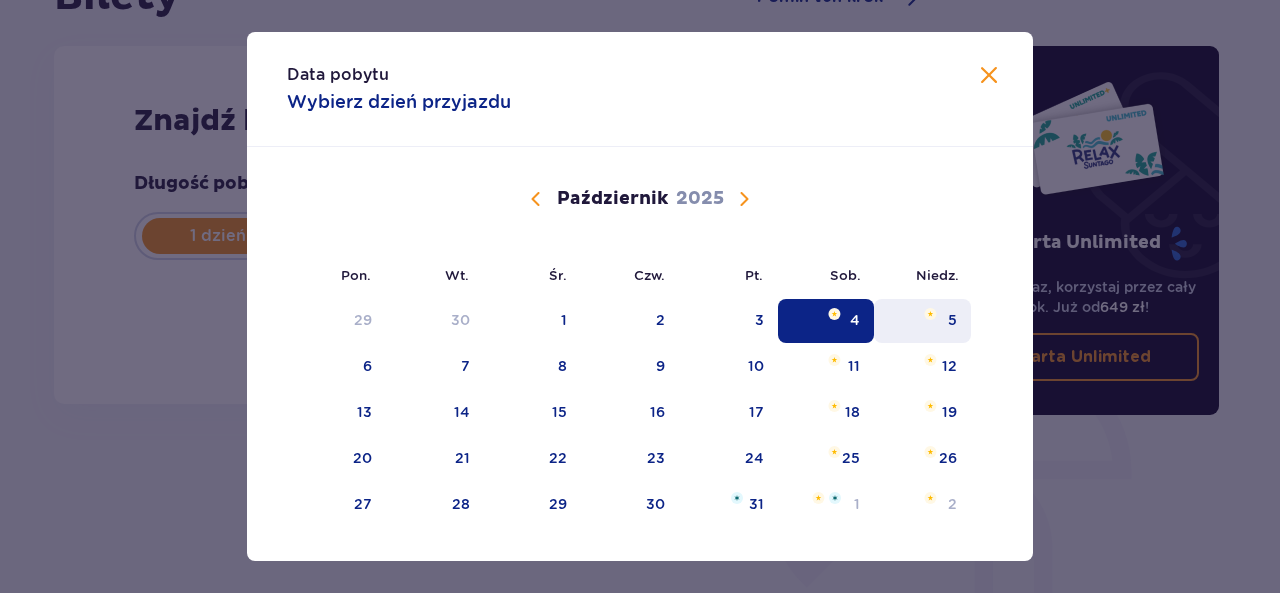 type on "04.10.25" 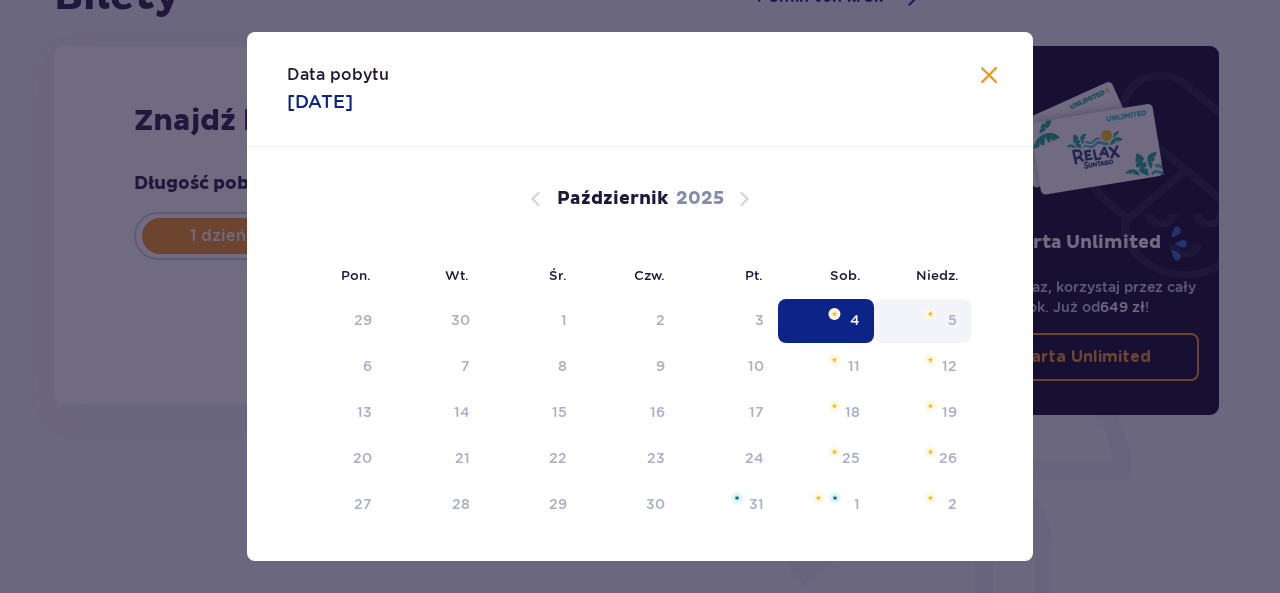 click on "Karta Unlimited Zapłać raz, korzystaj przez cały rok. Już od  649 zł ! Karta Unlimited" at bounding box center (1086, 315) 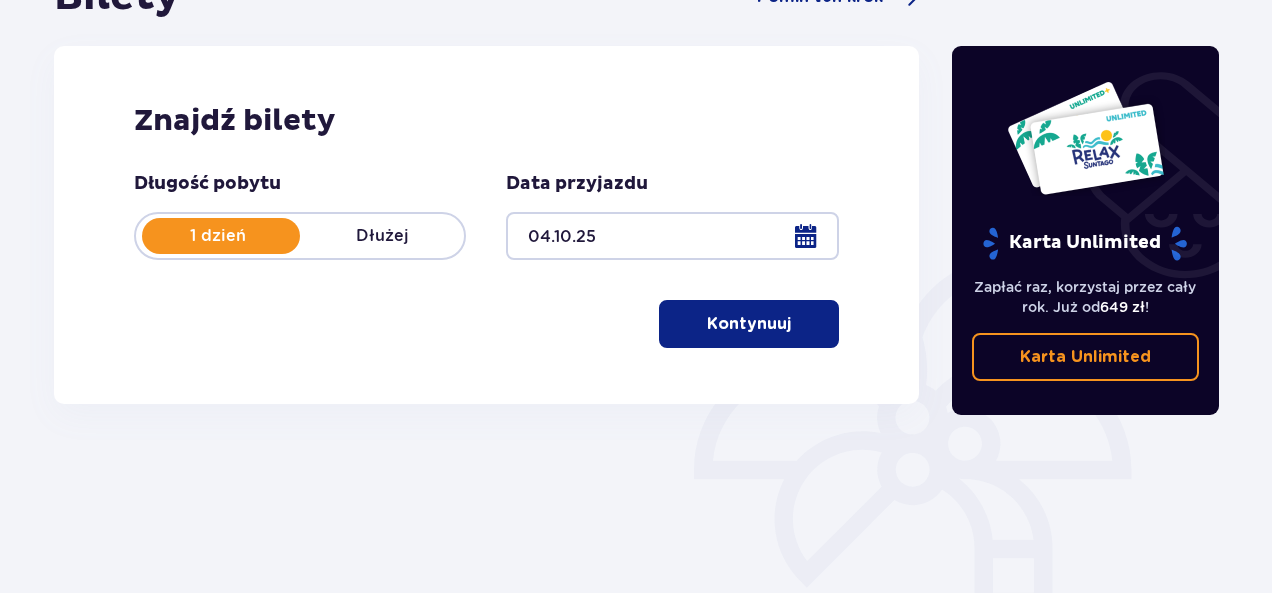 click on "Kontynuuj" at bounding box center (749, 324) 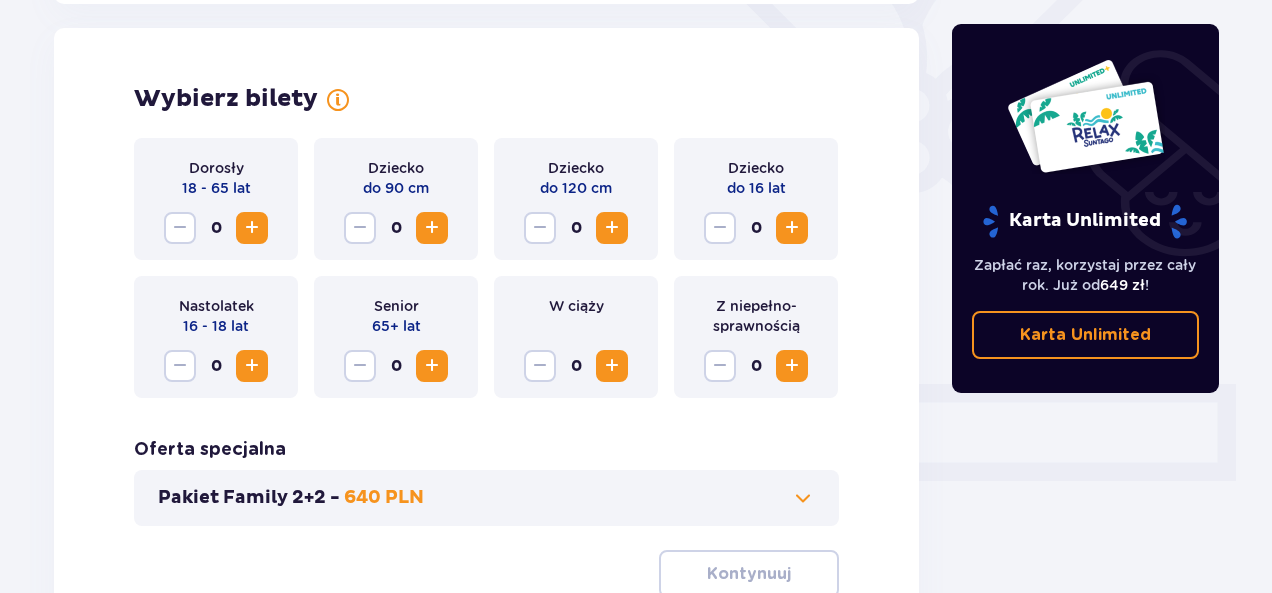 scroll, scrollTop: 556, scrollLeft: 0, axis: vertical 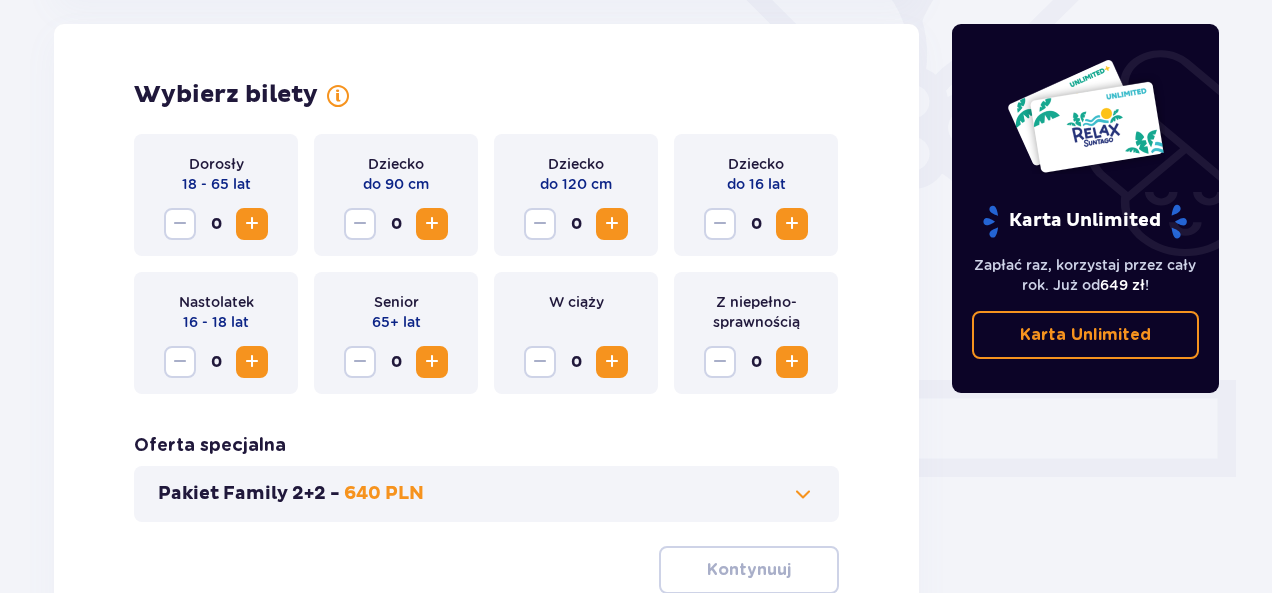 click at bounding box center [252, 224] 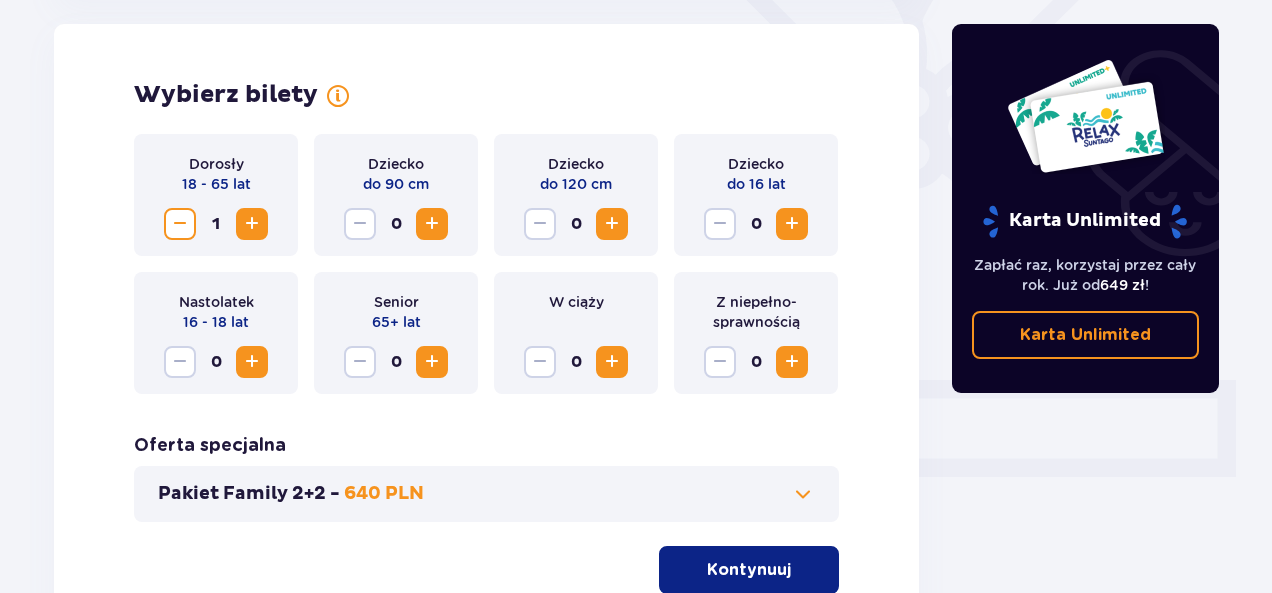 click at bounding box center [252, 224] 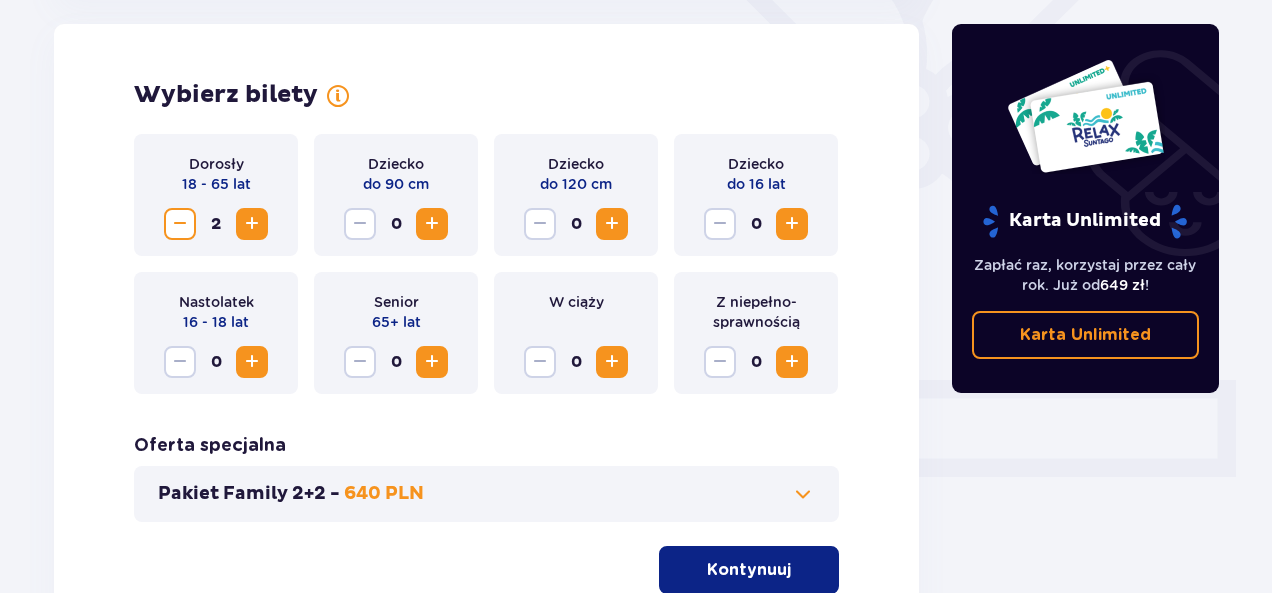 click at bounding box center (612, 224) 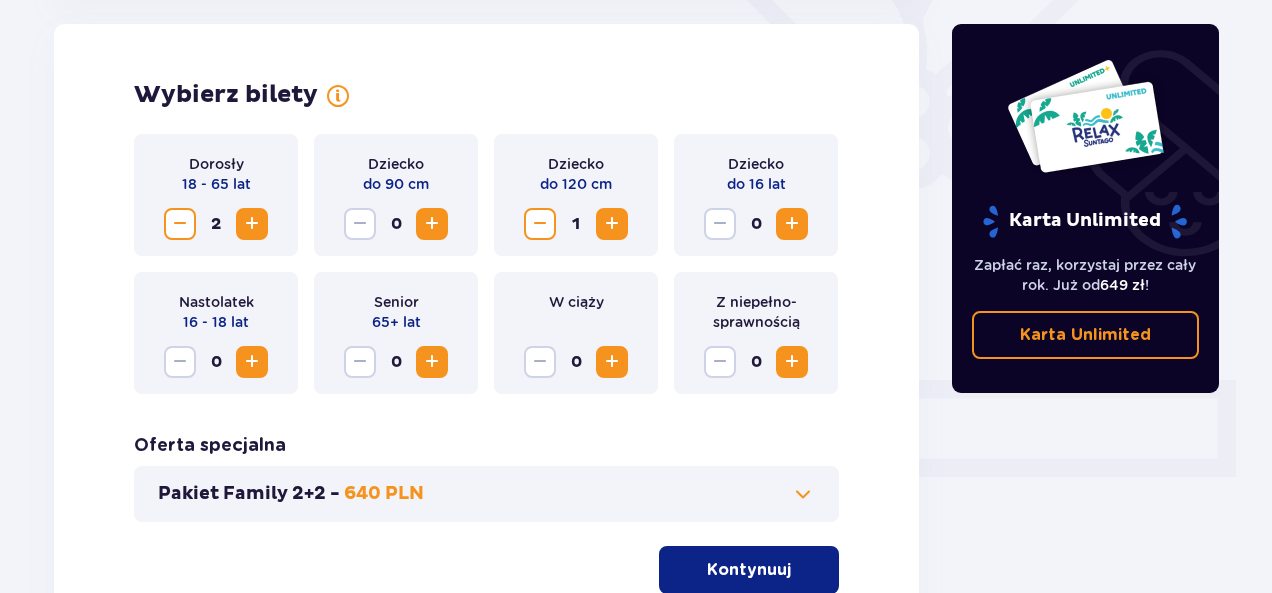 click at bounding box center (792, 224) 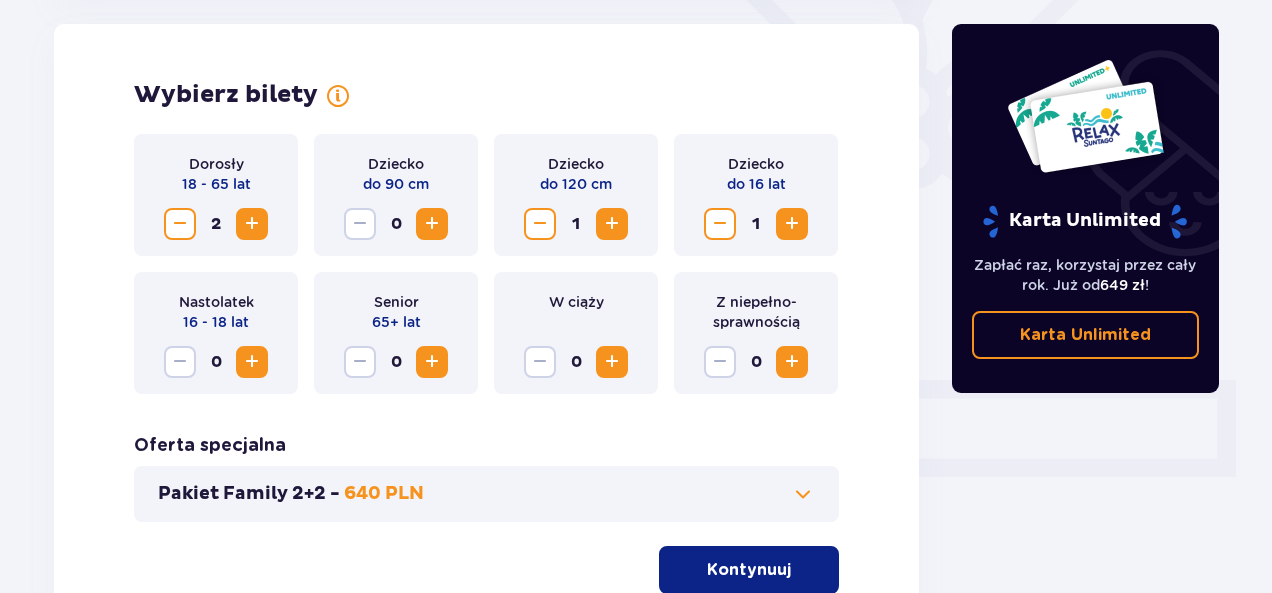 click on "Kontynuuj" at bounding box center [749, 570] 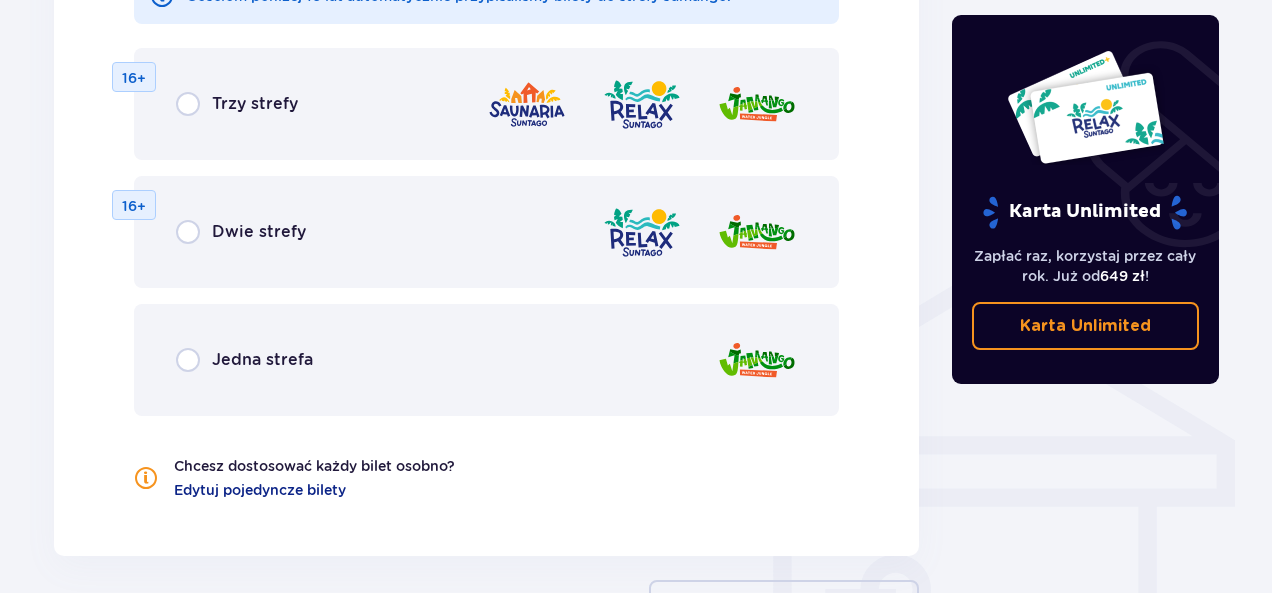 scroll, scrollTop: 1350, scrollLeft: 0, axis: vertical 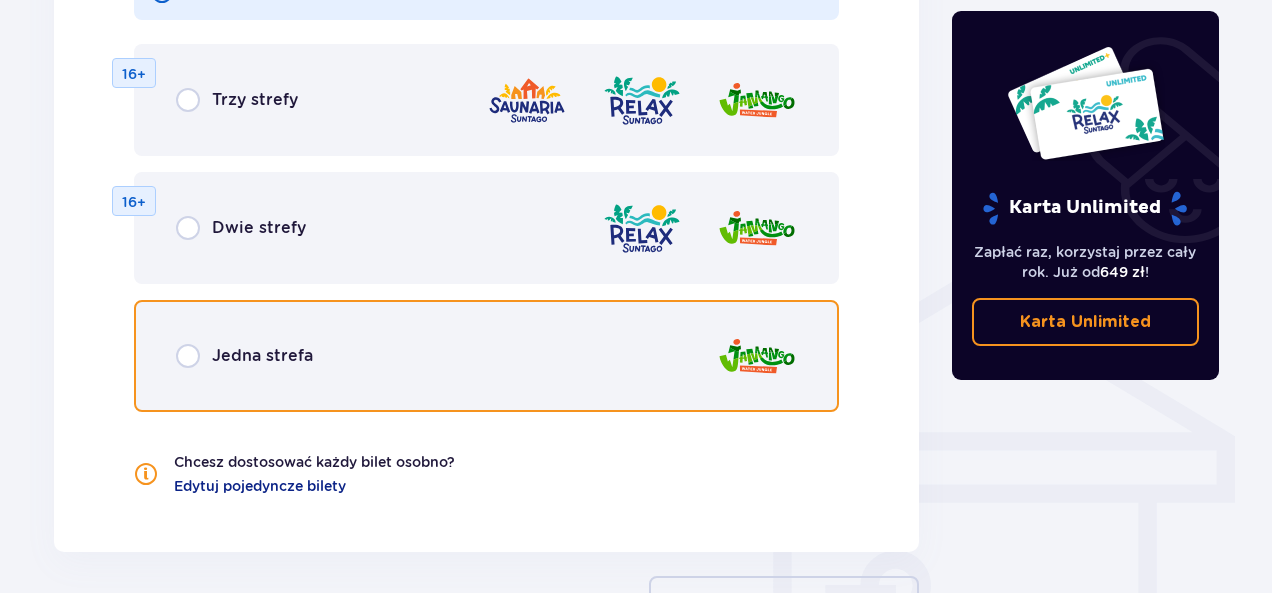 click at bounding box center (188, 356) 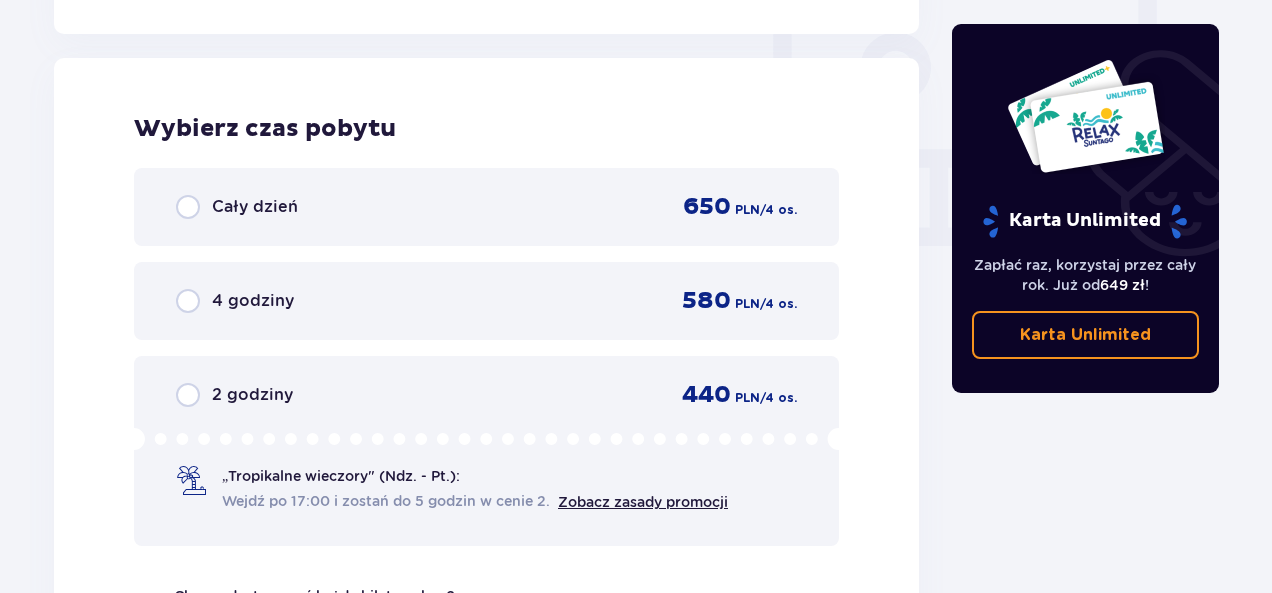 scroll, scrollTop: 1878, scrollLeft: 0, axis: vertical 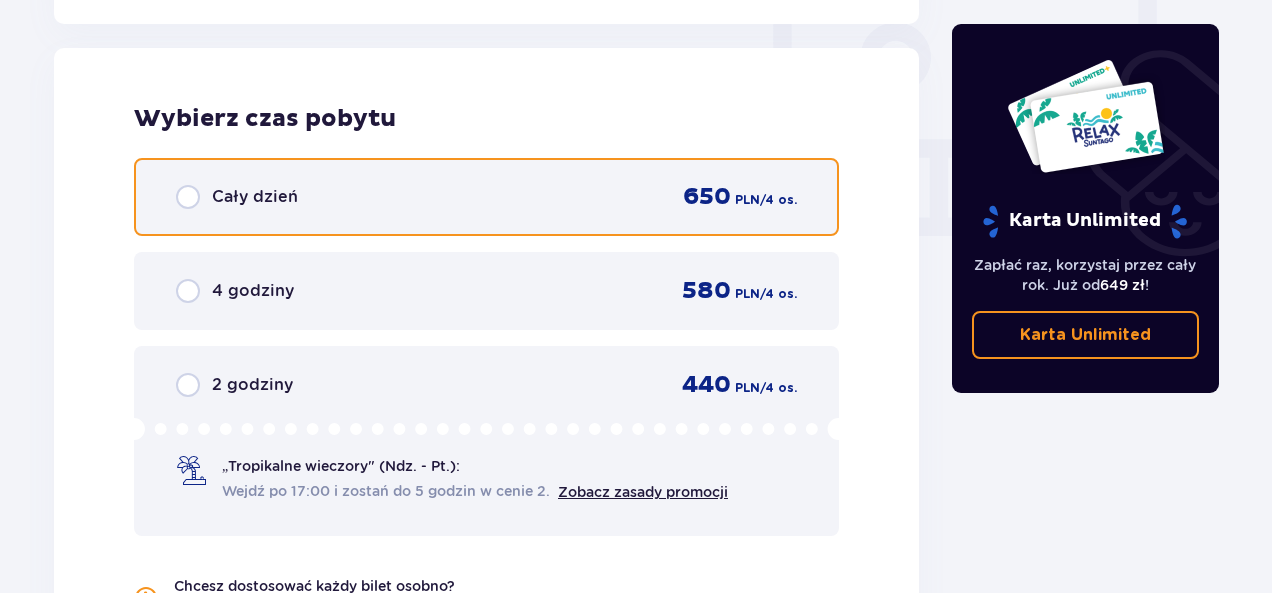 click at bounding box center [188, 197] 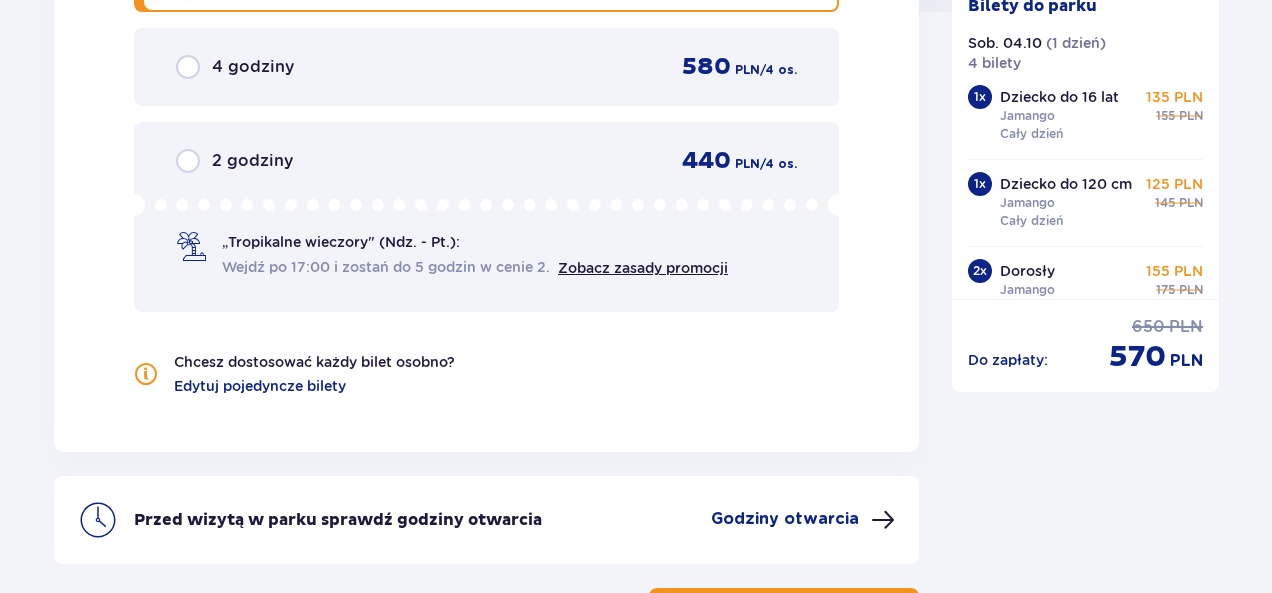 scroll, scrollTop: 2264, scrollLeft: 0, axis: vertical 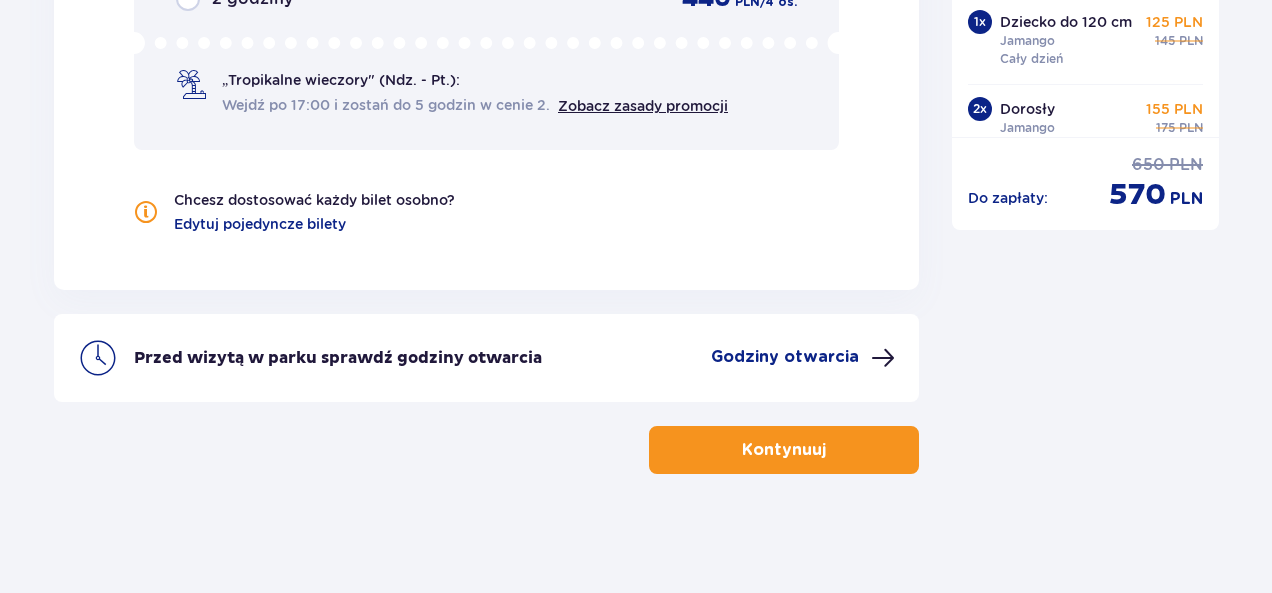 click on "Kontynuuj" at bounding box center (784, 450) 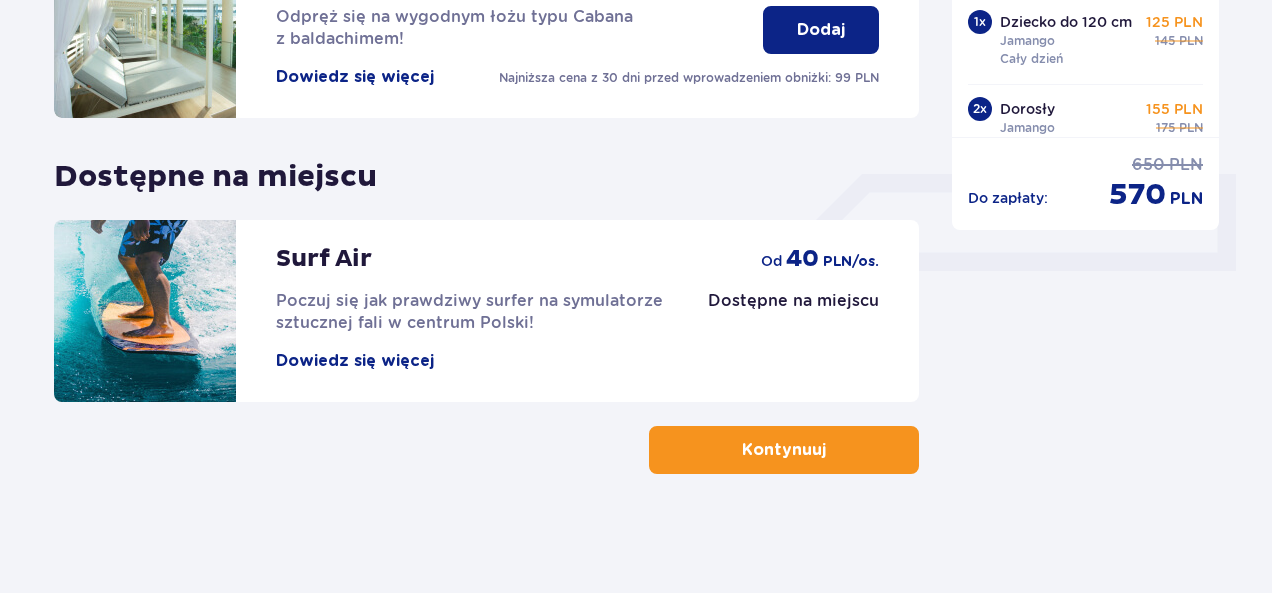 scroll, scrollTop: 762, scrollLeft: 0, axis: vertical 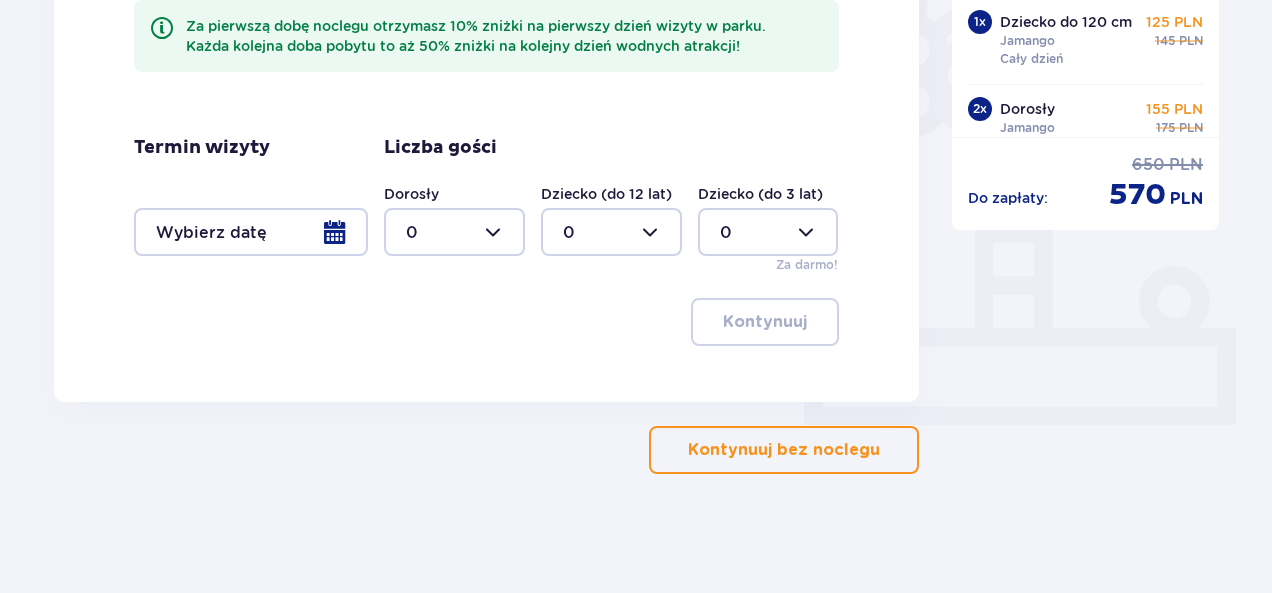 click at bounding box center (251, 232) 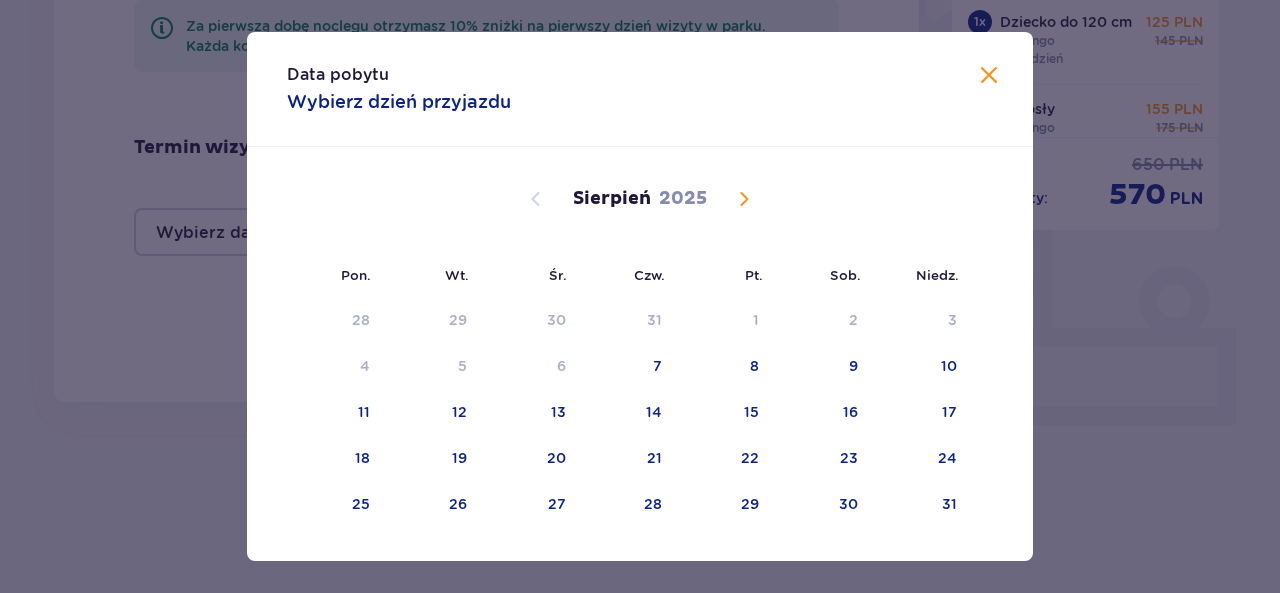 click at bounding box center (744, 199) 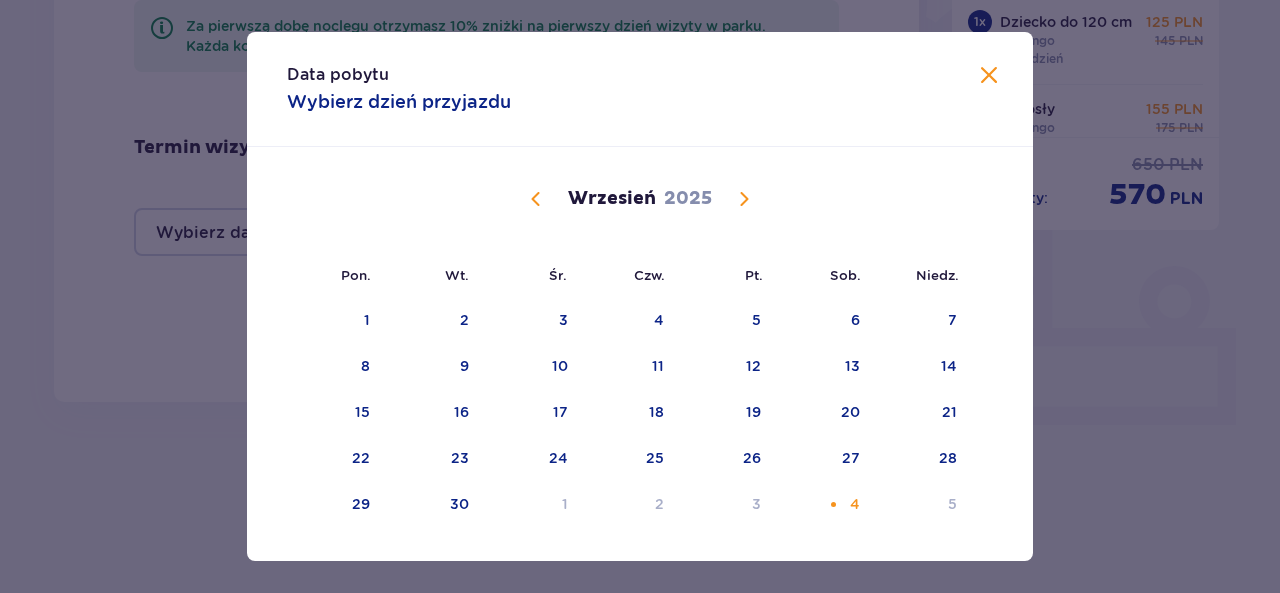 click at bounding box center [744, 199] 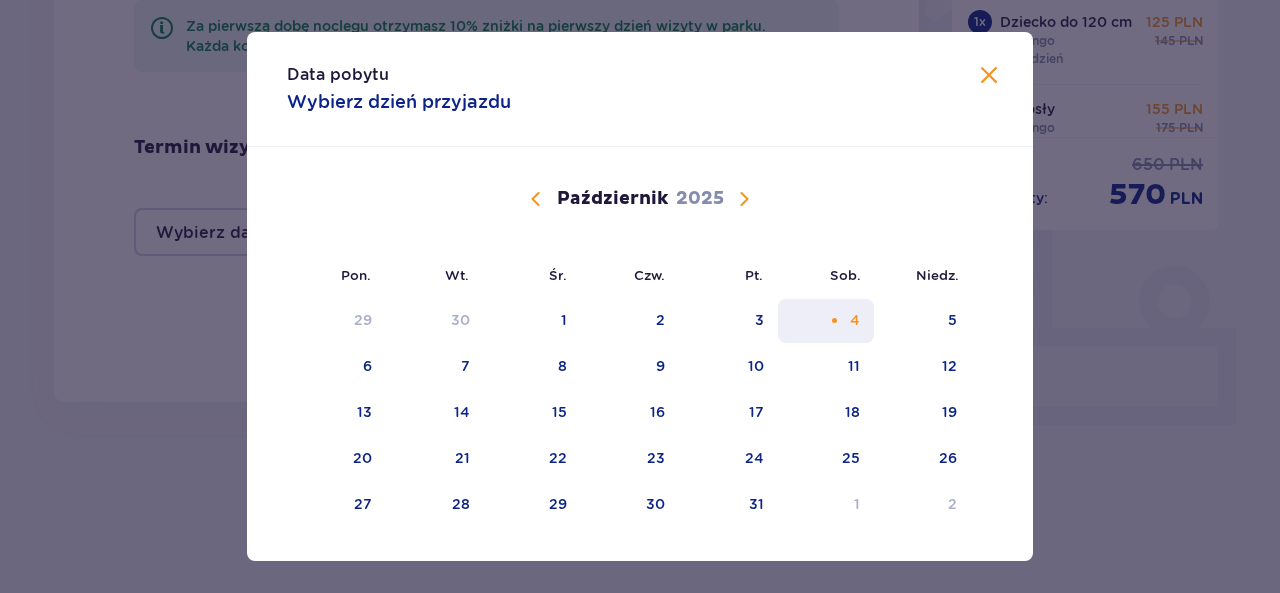 click at bounding box center (834, 320) 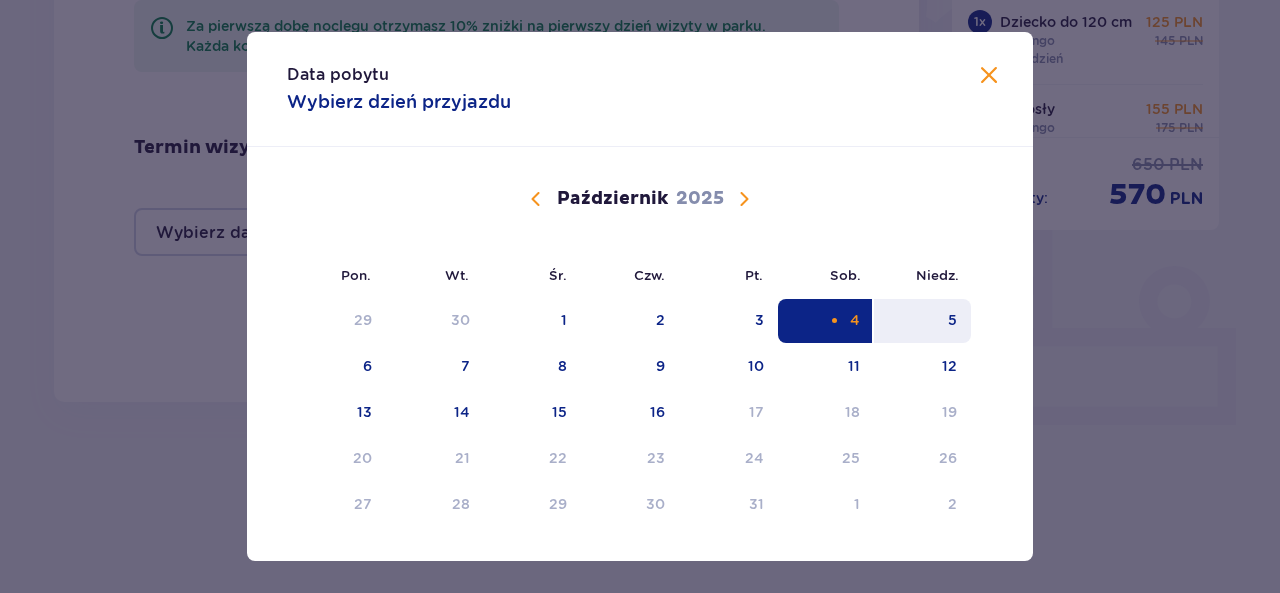click on "5" at bounding box center (952, 320) 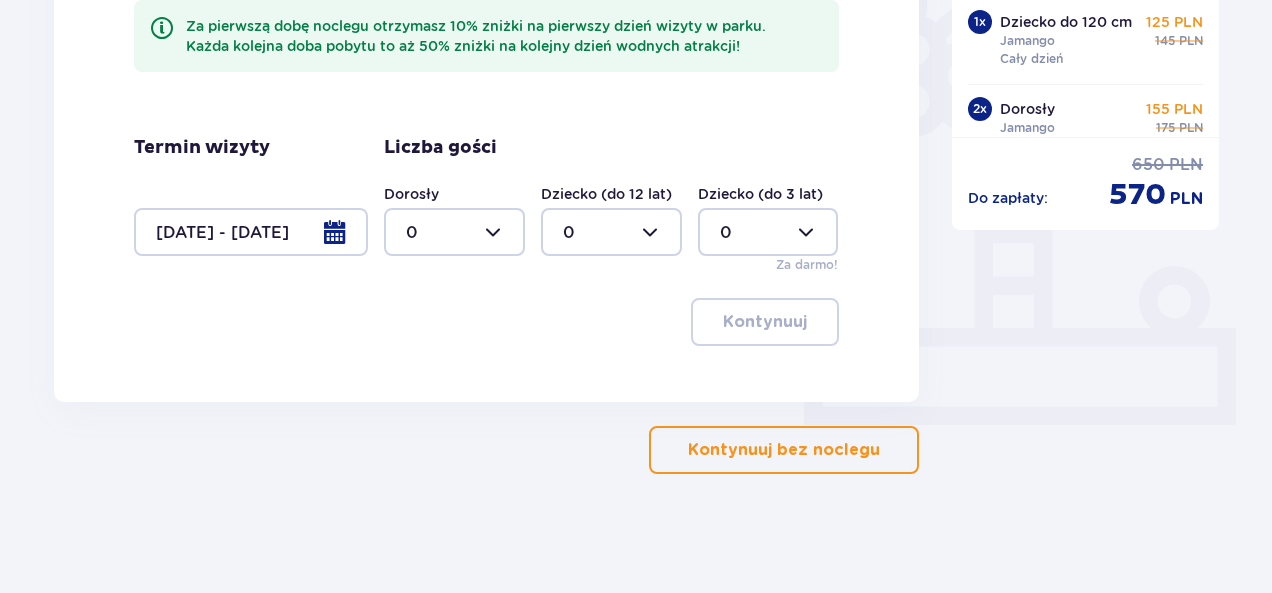 click at bounding box center (454, 232) 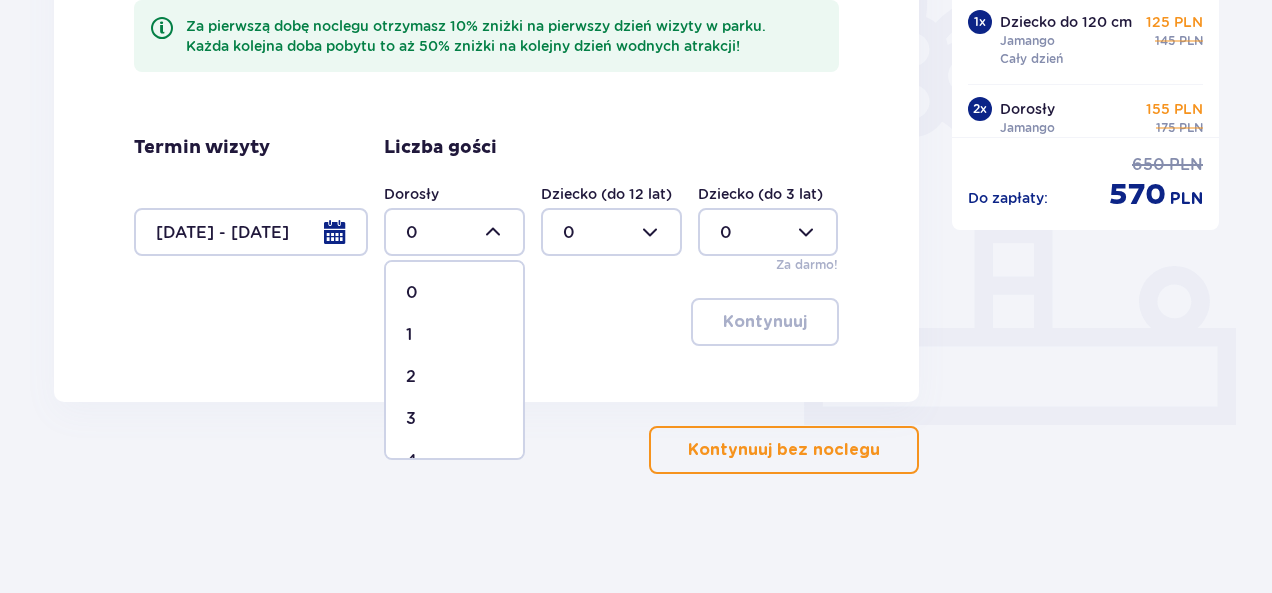 click on "2" at bounding box center (411, 377) 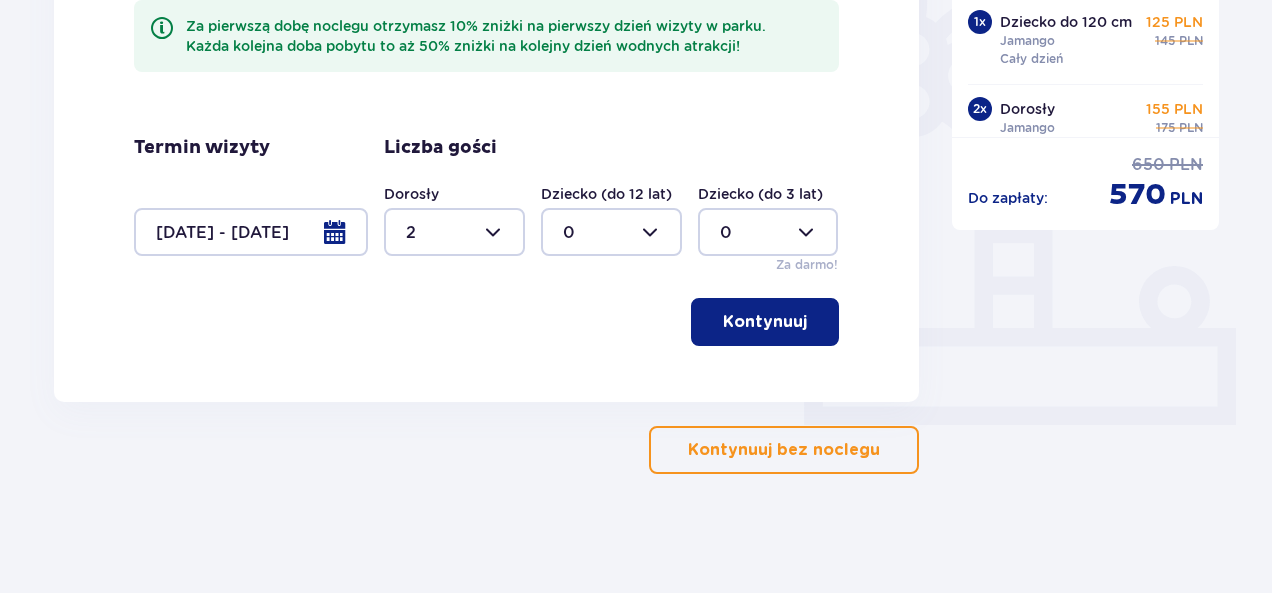 type on "2" 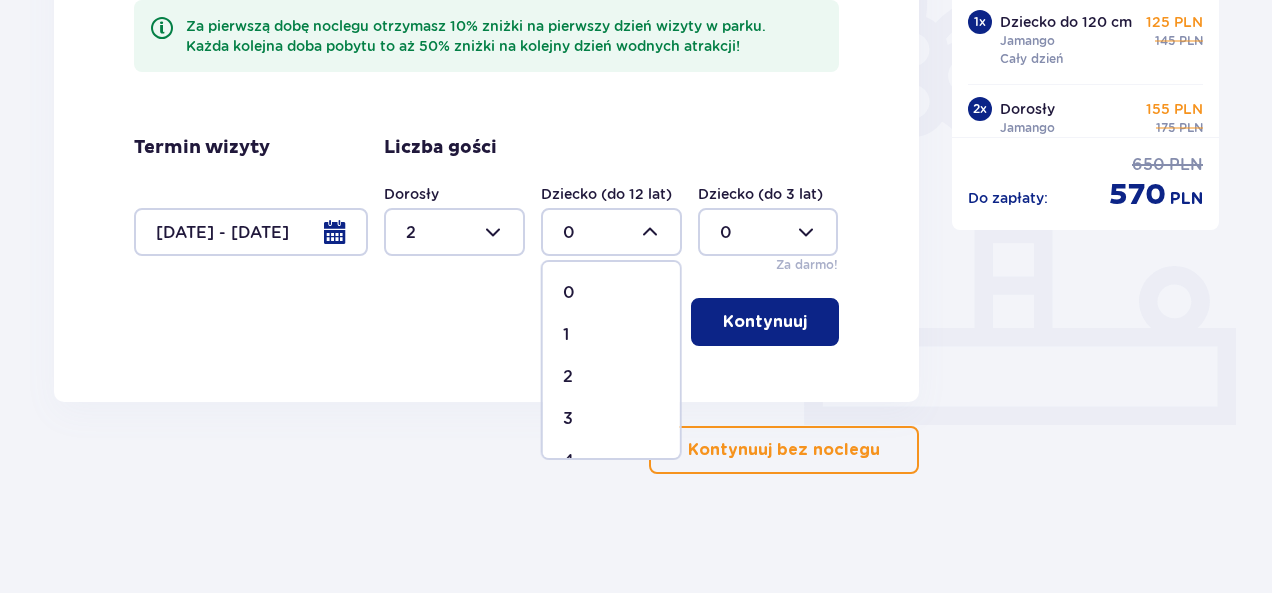 click on "2" at bounding box center [568, 377] 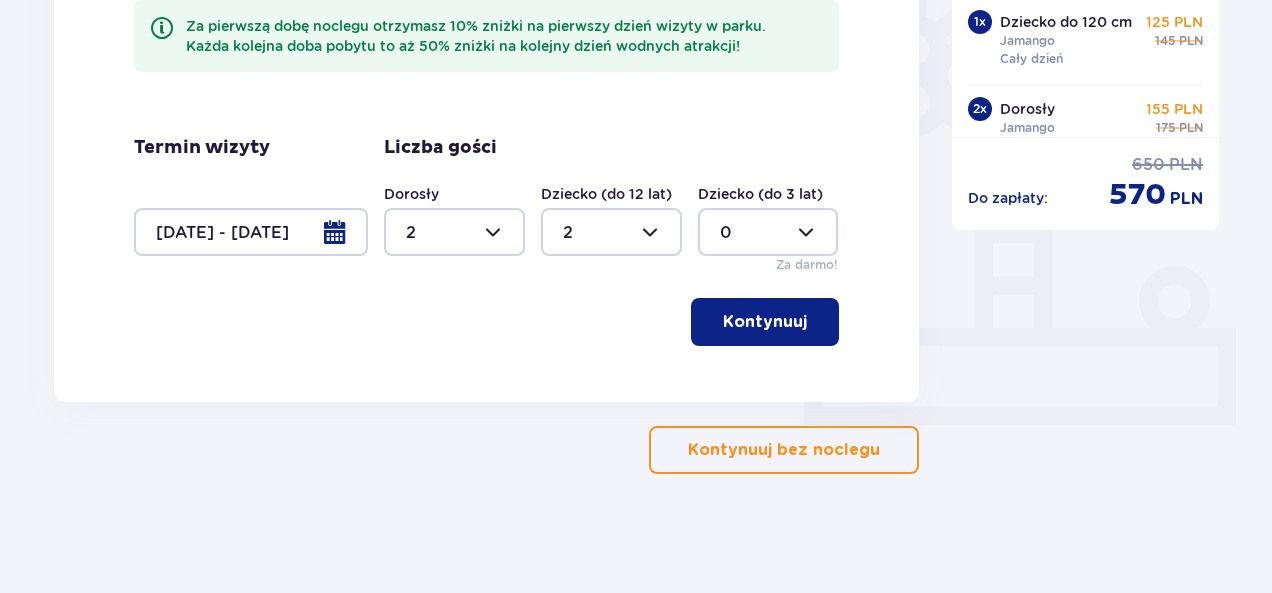 click on "Kontynuuj" at bounding box center [765, 322] 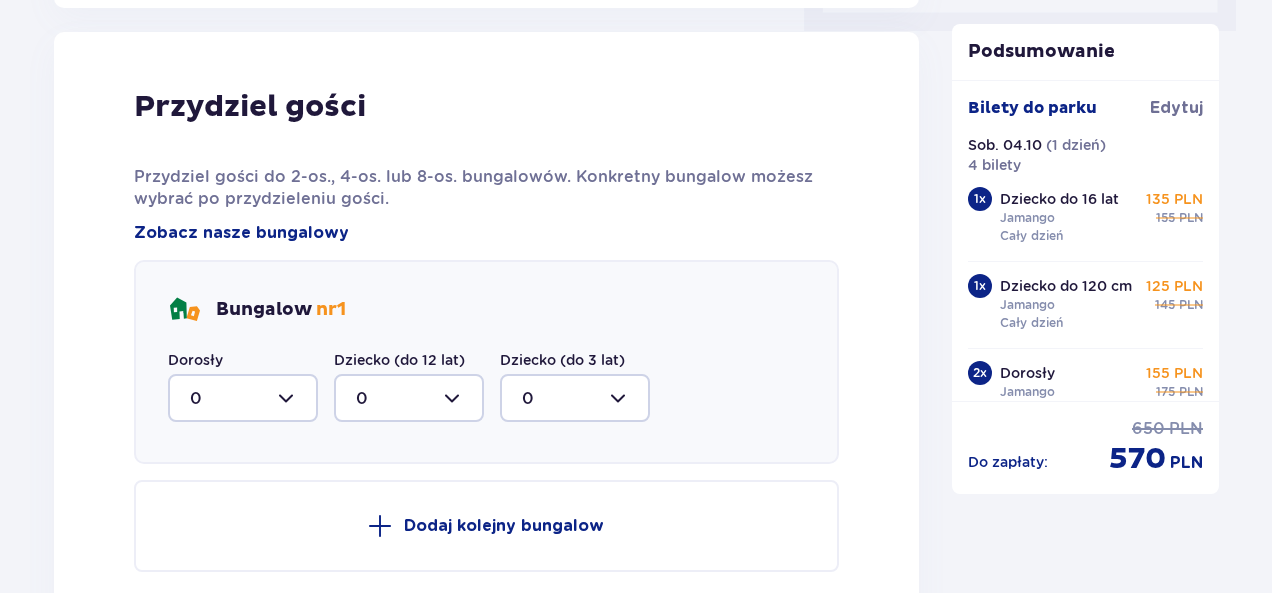 scroll, scrollTop: 1010, scrollLeft: 0, axis: vertical 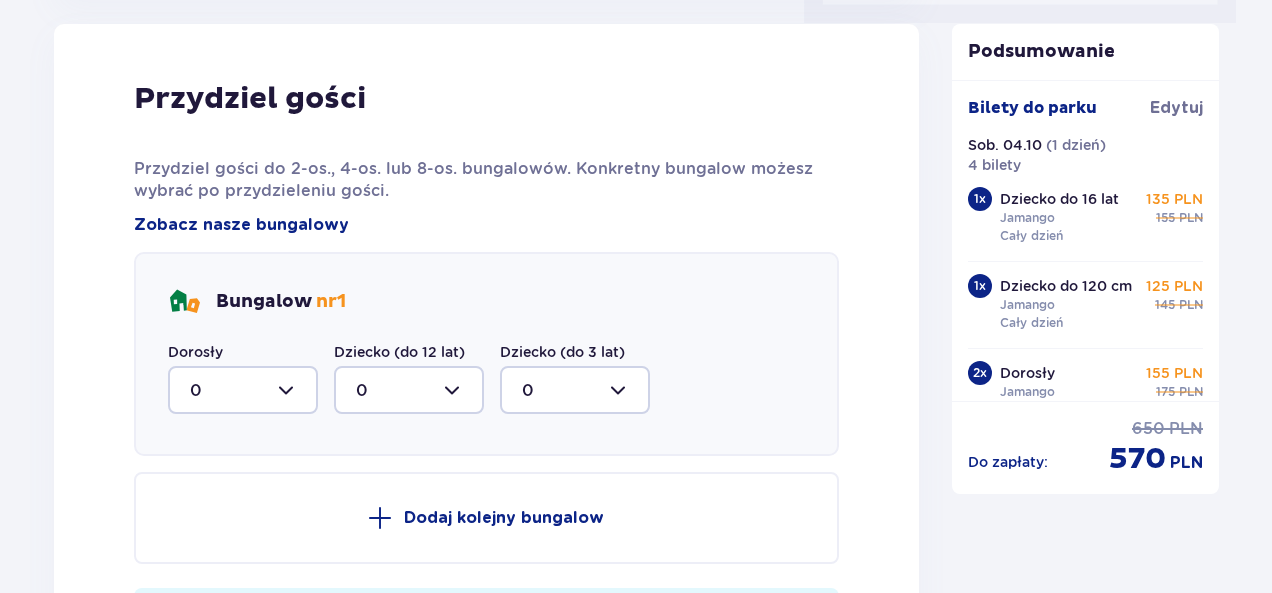 type 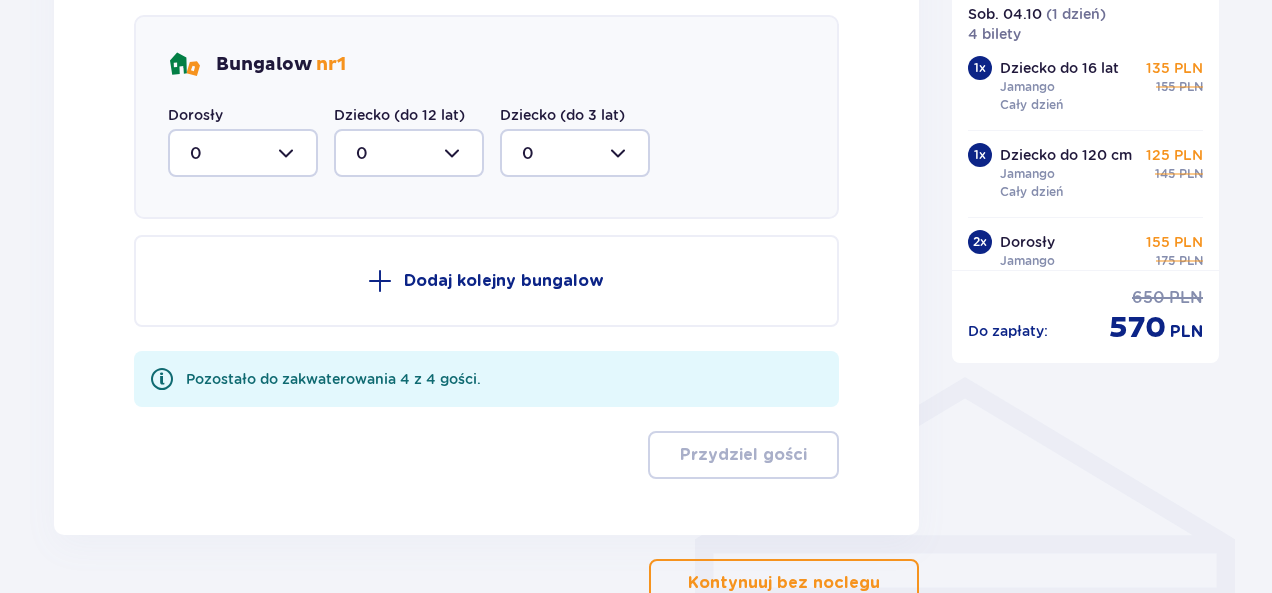 scroll, scrollTop: 1250, scrollLeft: 0, axis: vertical 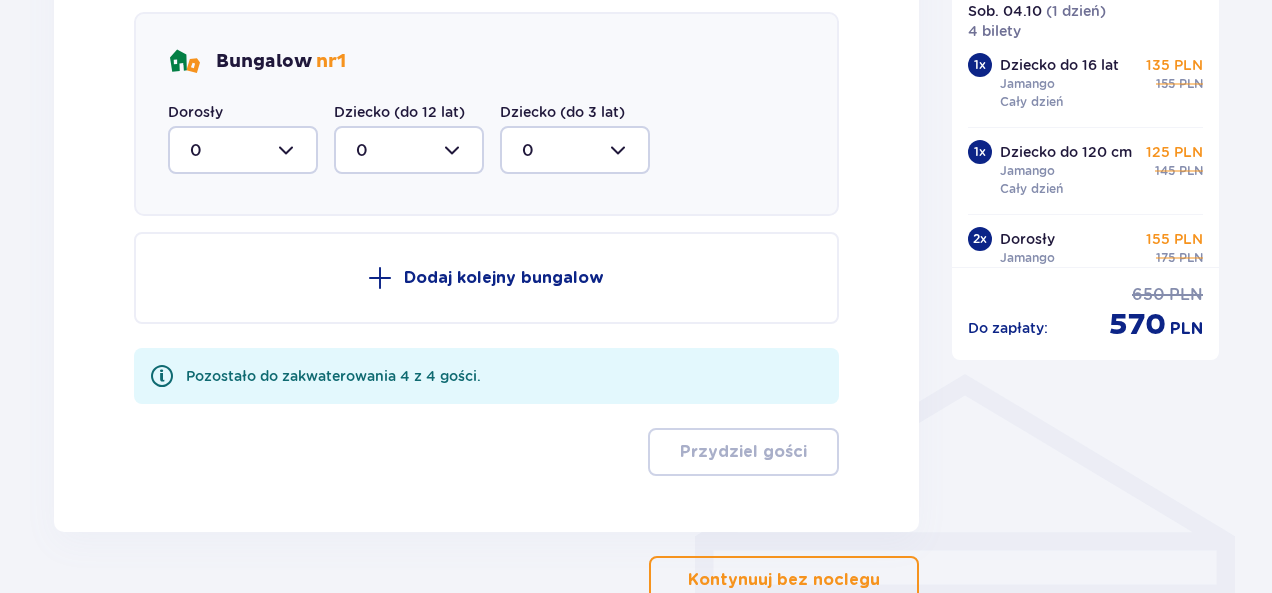 click at bounding box center (243, 150) 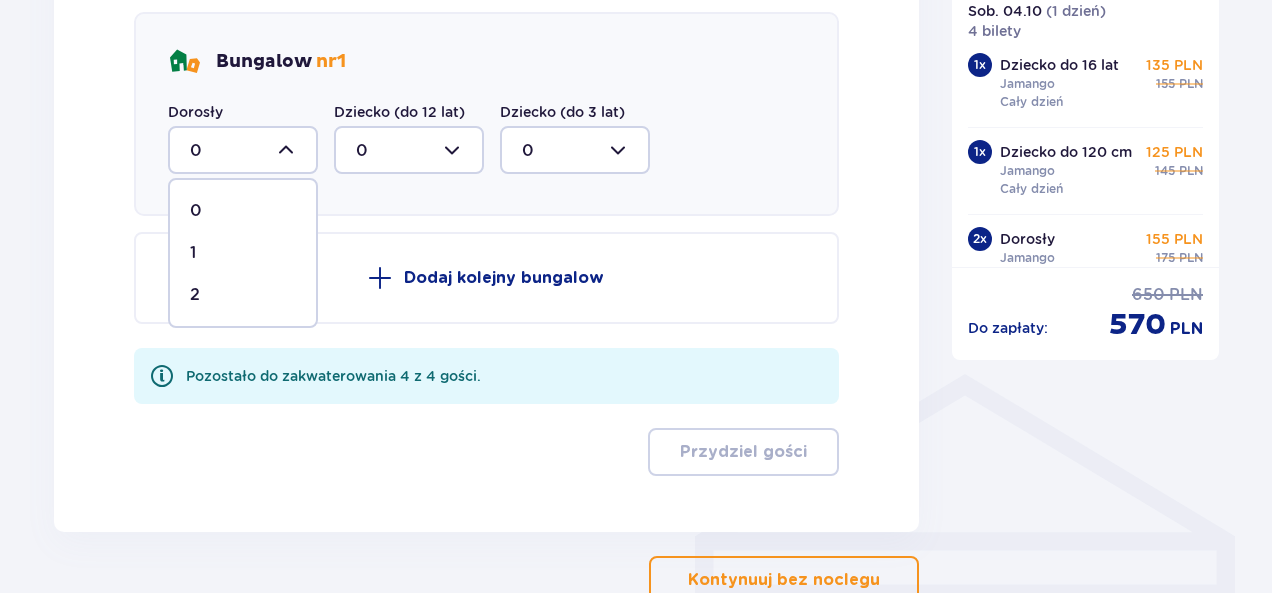 click on "2" at bounding box center [243, 295] 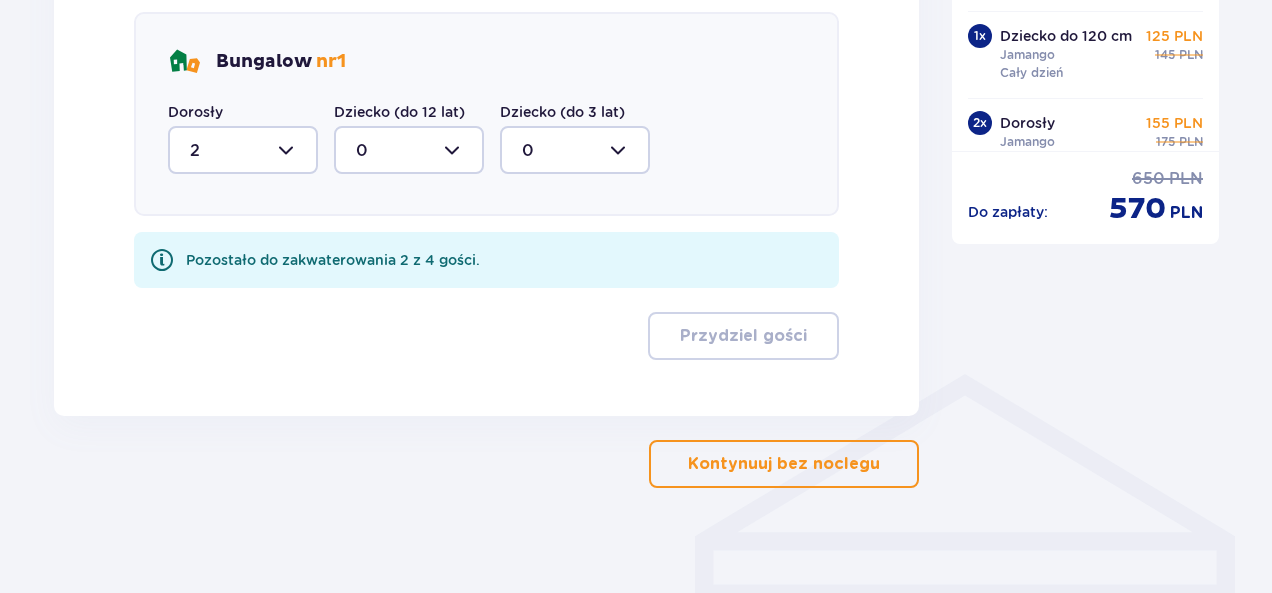 click at bounding box center (409, 150) 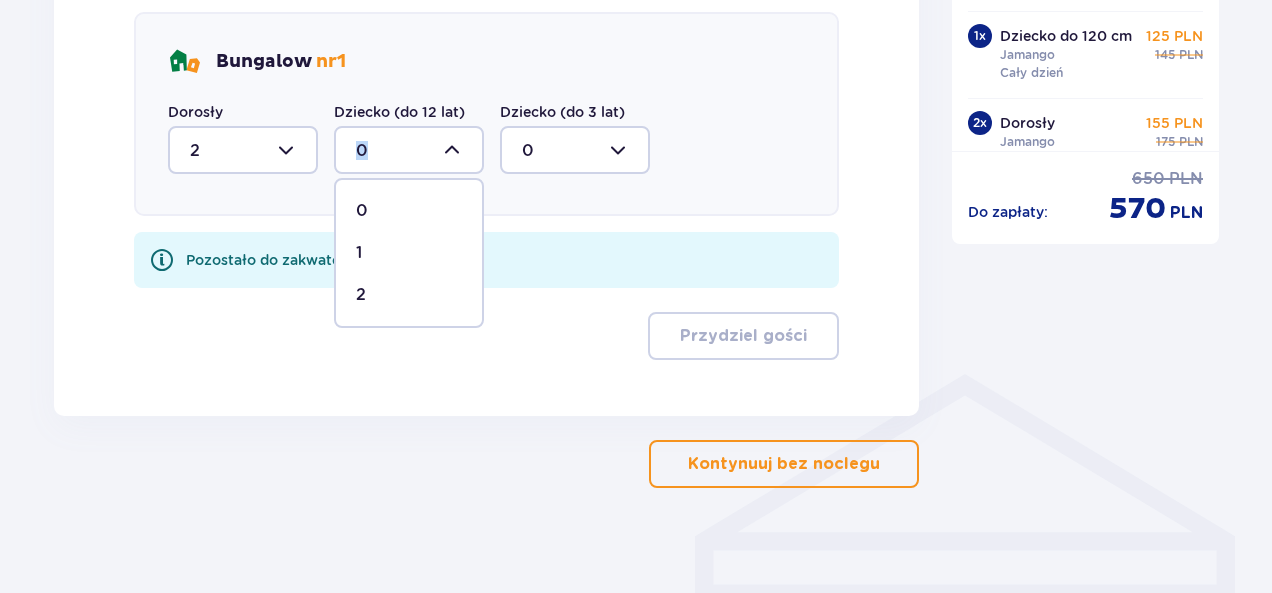 click at bounding box center [409, 150] 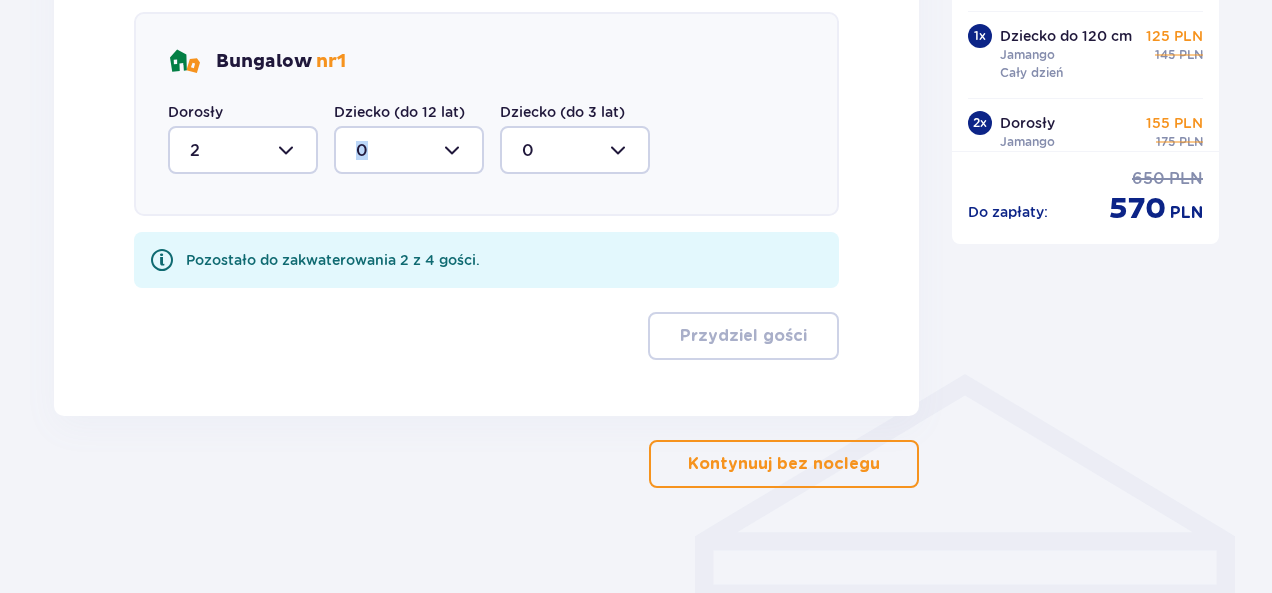 click at bounding box center [409, 150] 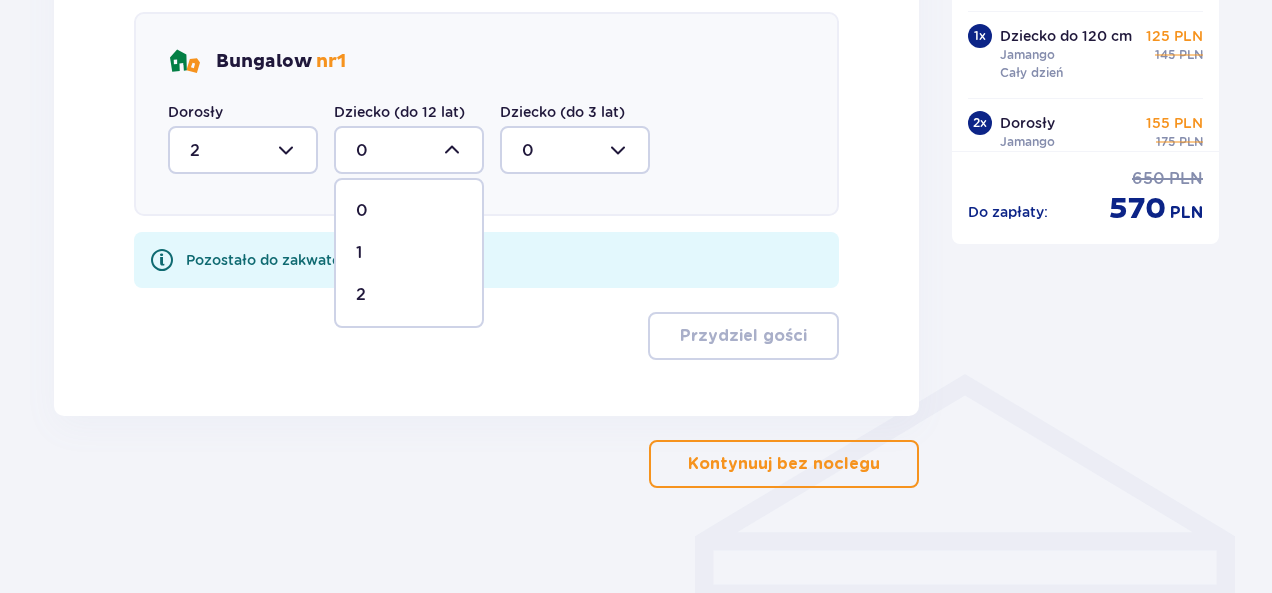 click on "2" at bounding box center (409, 295) 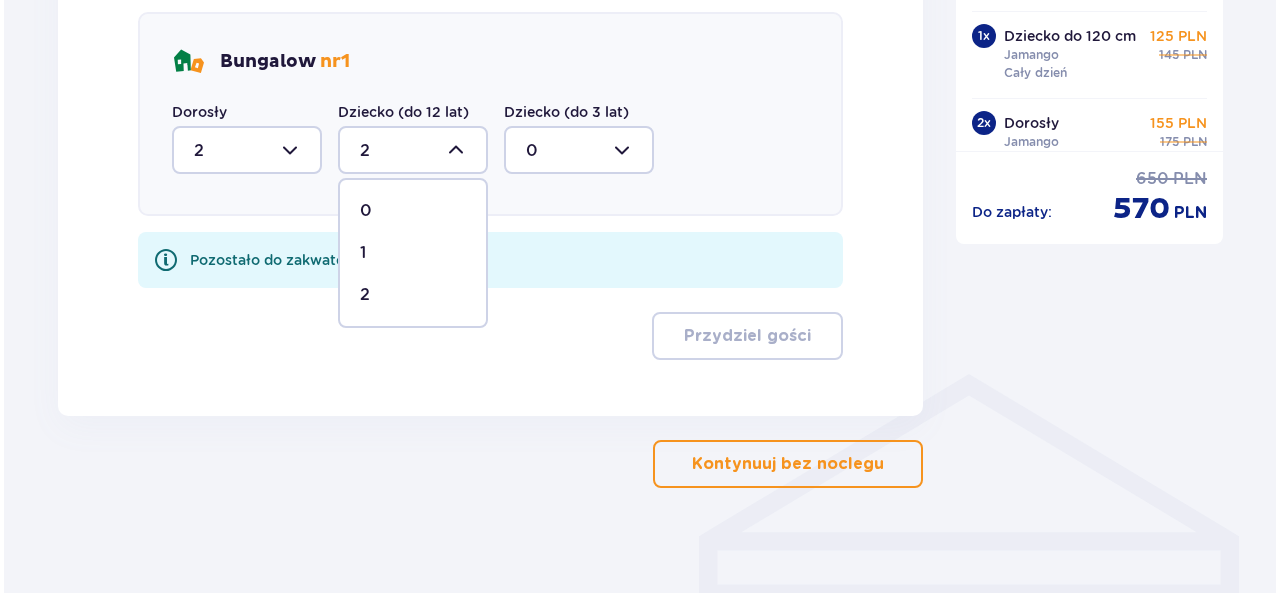 scroll, scrollTop: 1184, scrollLeft: 0, axis: vertical 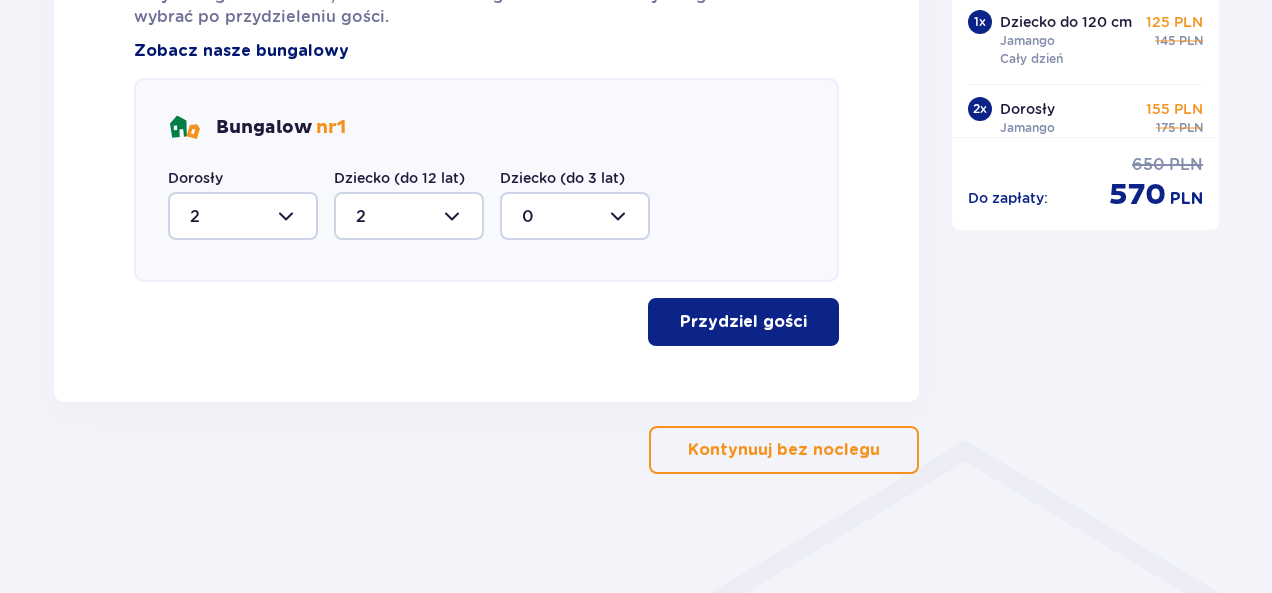 click on "Zobacz nasze bungalowy" at bounding box center (241, 51) 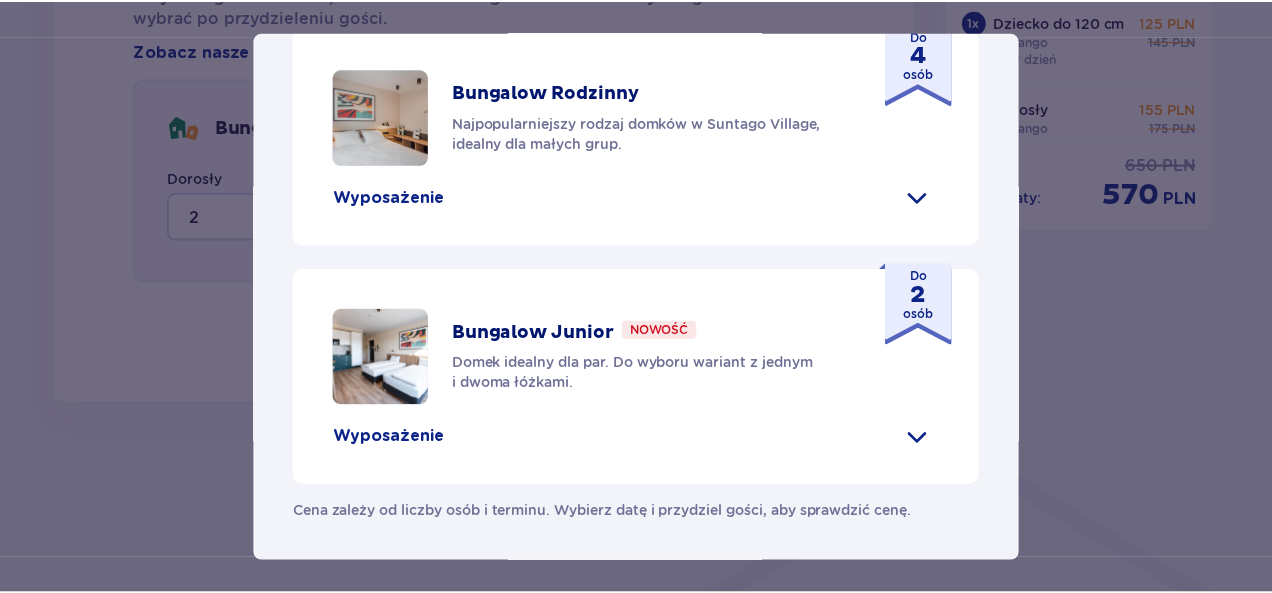 scroll, scrollTop: 1100, scrollLeft: 0, axis: vertical 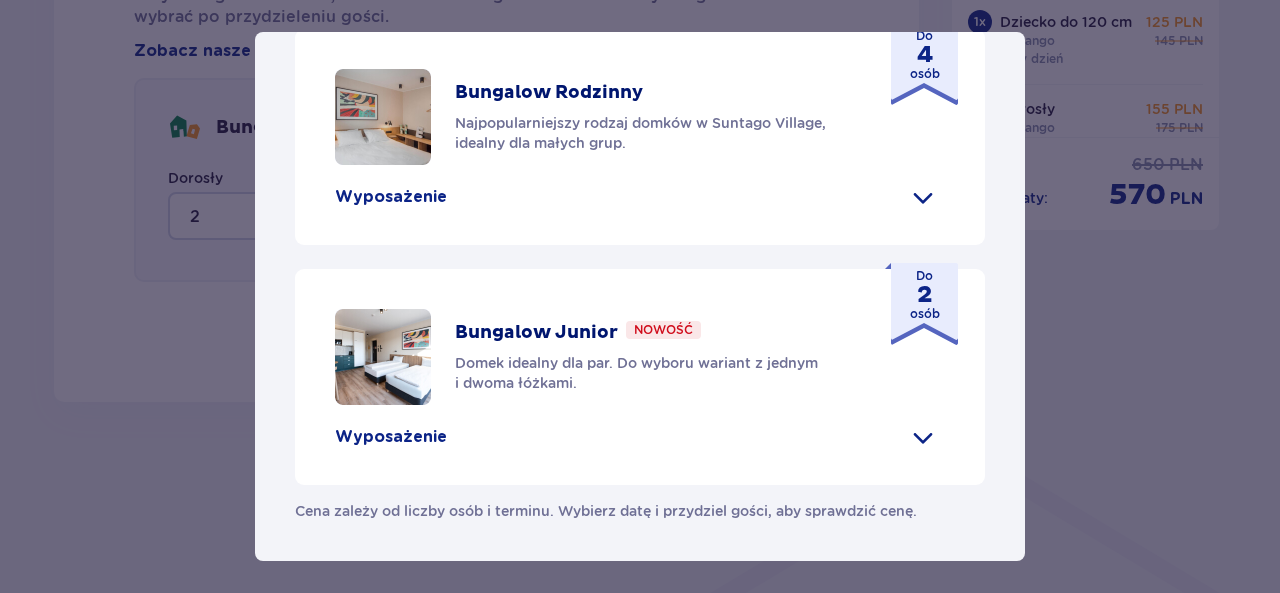 click on "Suntago Village Suntago Village to idealne miejsce dla fanów dobrej zabawy i tropikalnego klimatu, którzy chcą dłużej cieszyć się pobytem w Suntago i wakacyjną atmosferą. Udogodnienia Sklep ze świeżymi produktami i gotowymi posiłkami   Atrakcje parku wodnego   (dodatkowo płatne) Ekologiczny bus do i z parku Suntago   Płatny wynajem rowerów   Wspólna strefa na ognisko i grilla   Obiekt przyjazny zwierzętom   Plac zabaw   Dzieci do 3 lat za darmo   (na życzenie dodatkowe łóżeczko) Nasze bungalowy Grand Villa Nowość Szukasz standardu premium? W Grand Villi znajdziesz kominek, taras i wannę z hydromasażem. Do  8  osób Wyposażenie Aneks kuchenny   2 sypialnie z podwójnym łóżkiem   1 sypialnia z 2 pojedynczymi łóżkami   Rozkładana sofa   Skrytka depozytowa   Bezpłatne WiFi   Łóżeczko dziecięce   (na życzenie) Suszarka do włosów   Klimatyzacja   2x Smart TV   Kapcie hotelowe   Zestaw do prasowania   (na życzenie) Szlafrok   (na życzenie) Wanna z hydromasażem   Kominek" at bounding box center [640, 296] 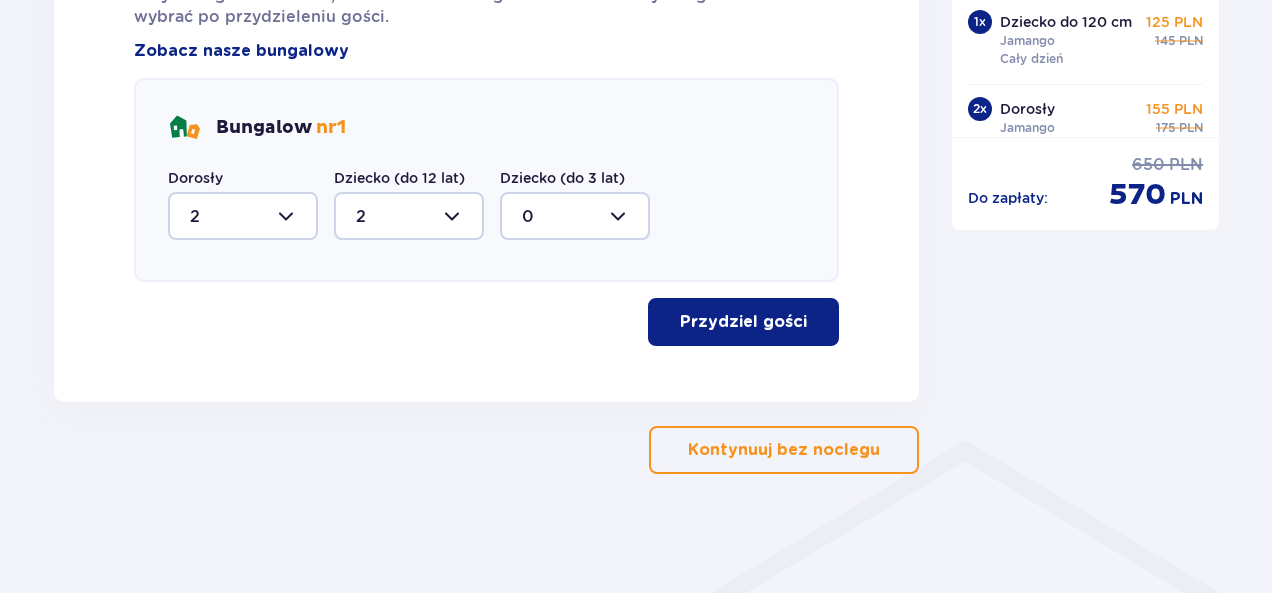 click on "Przydziel gości" at bounding box center (743, 322) 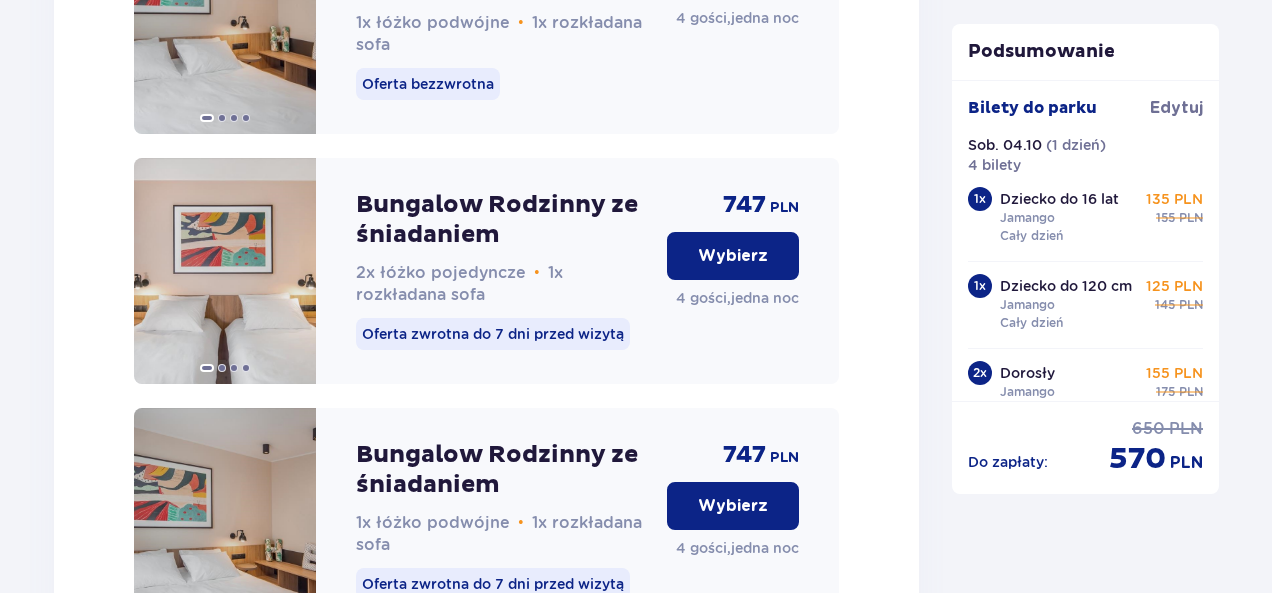 scroll, scrollTop: 3226, scrollLeft: 0, axis: vertical 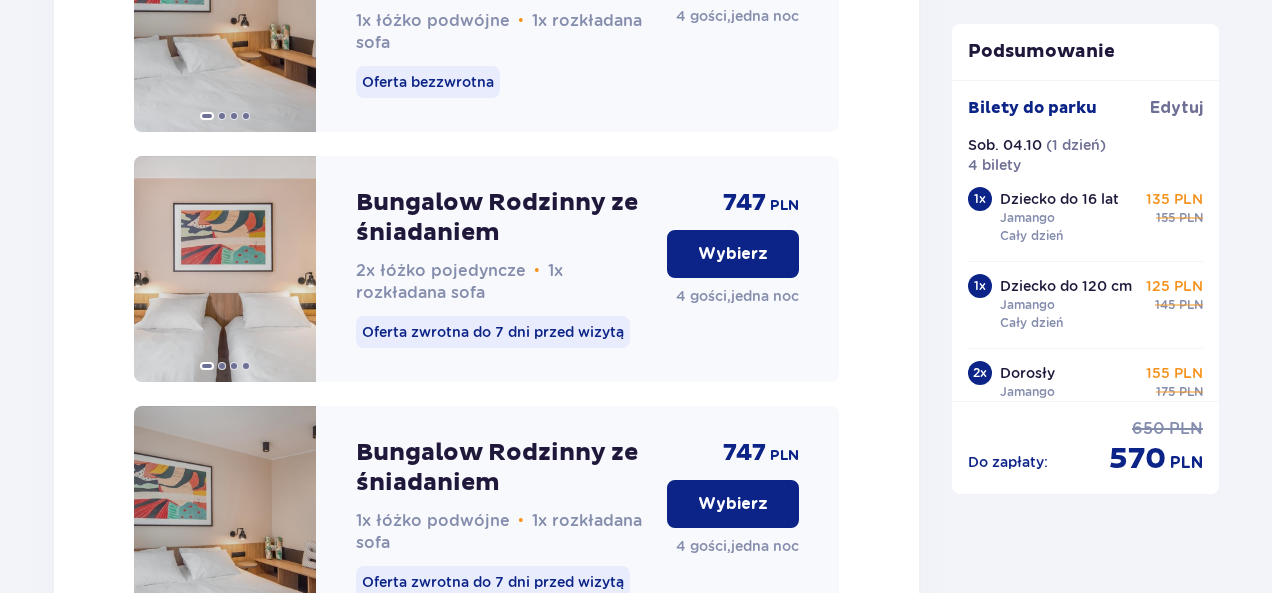click on "Wybierz" at bounding box center [733, 254] 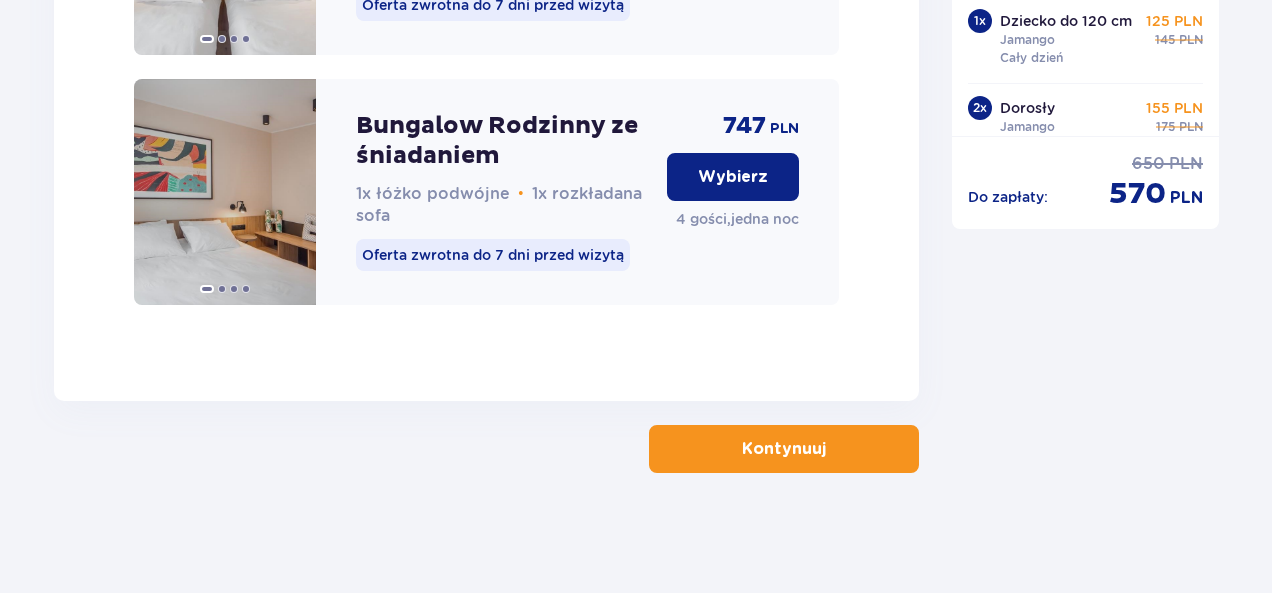 scroll, scrollTop: 3583, scrollLeft: 0, axis: vertical 